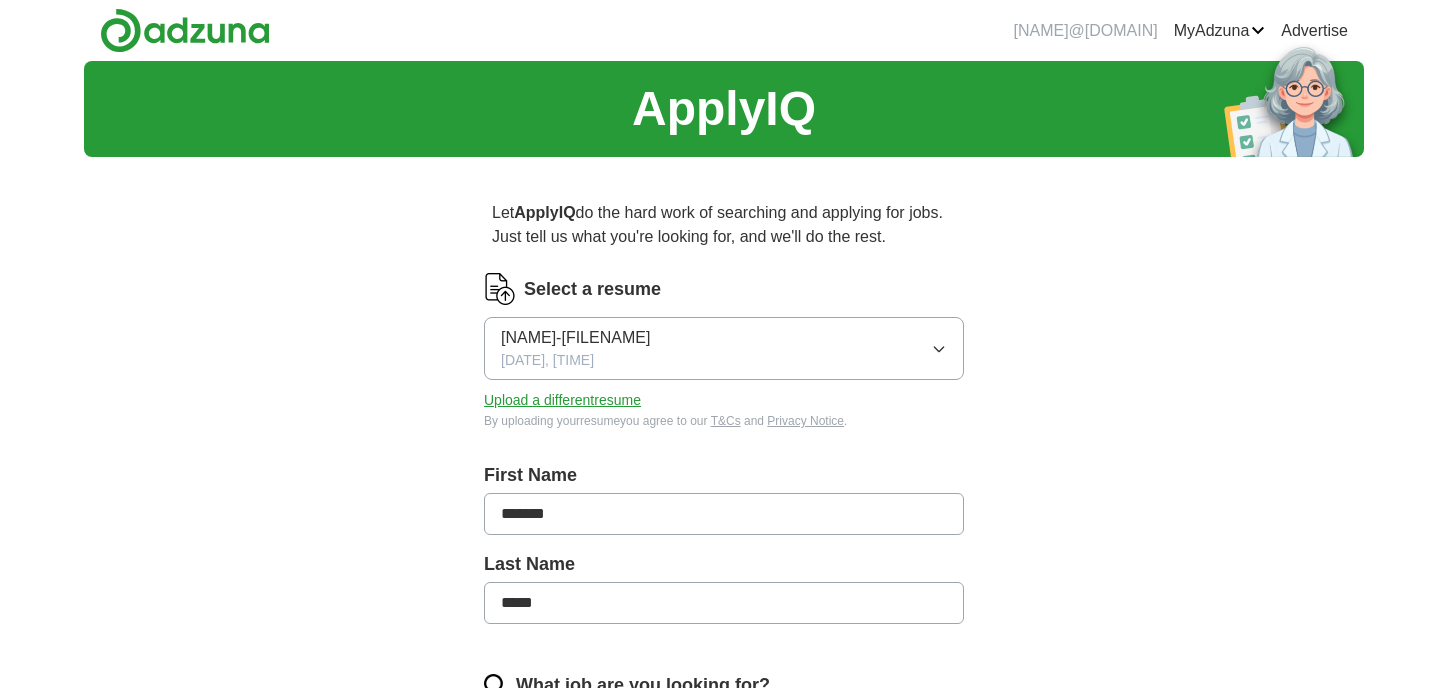 scroll, scrollTop: 0, scrollLeft: 0, axis: both 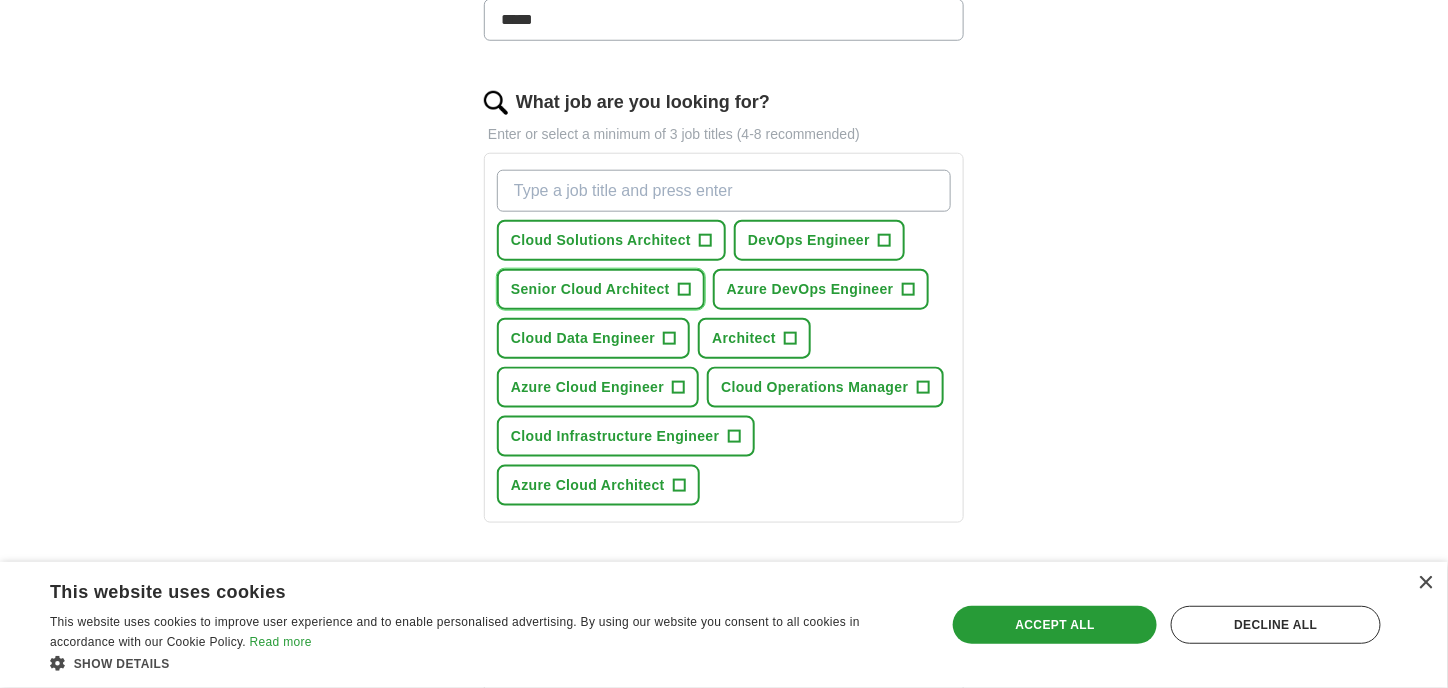 click on "Senior Cloud Architect" at bounding box center (590, 289) 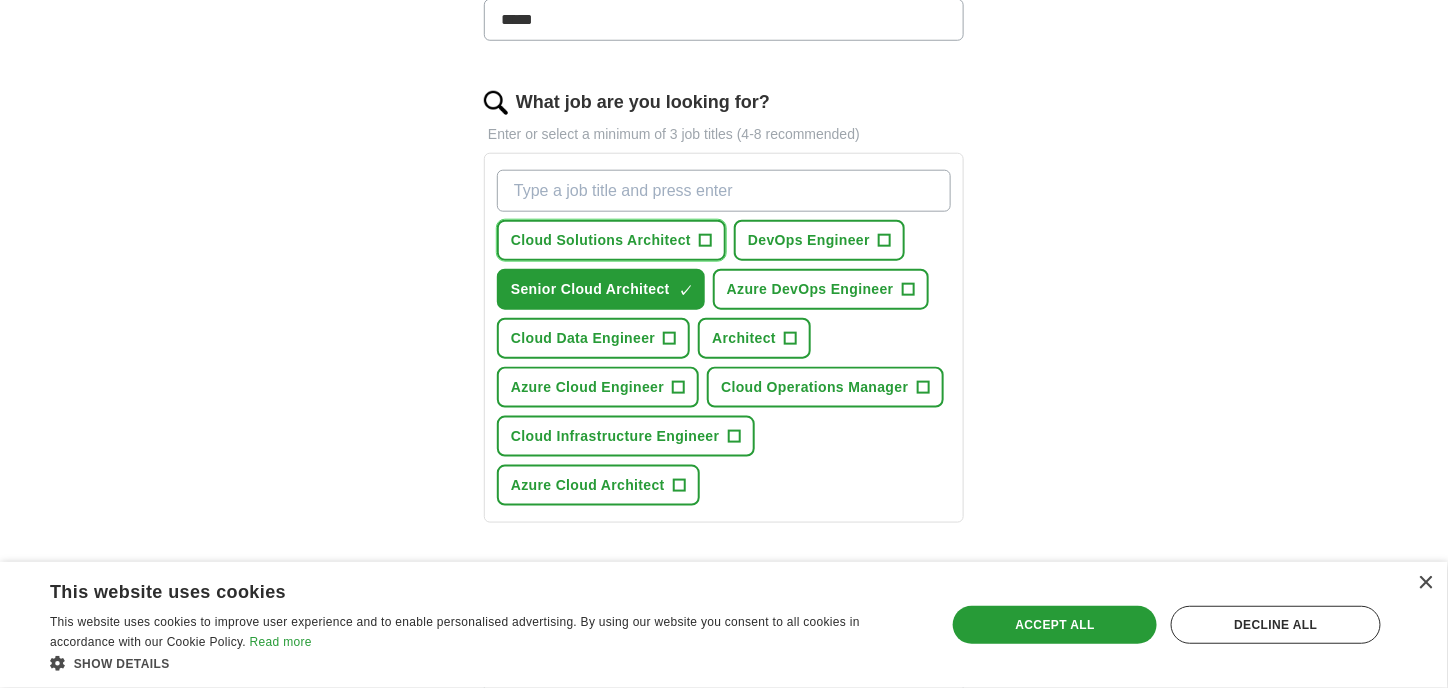 click on "Cloud Solutions Architect" at bounding box center [601, 240] 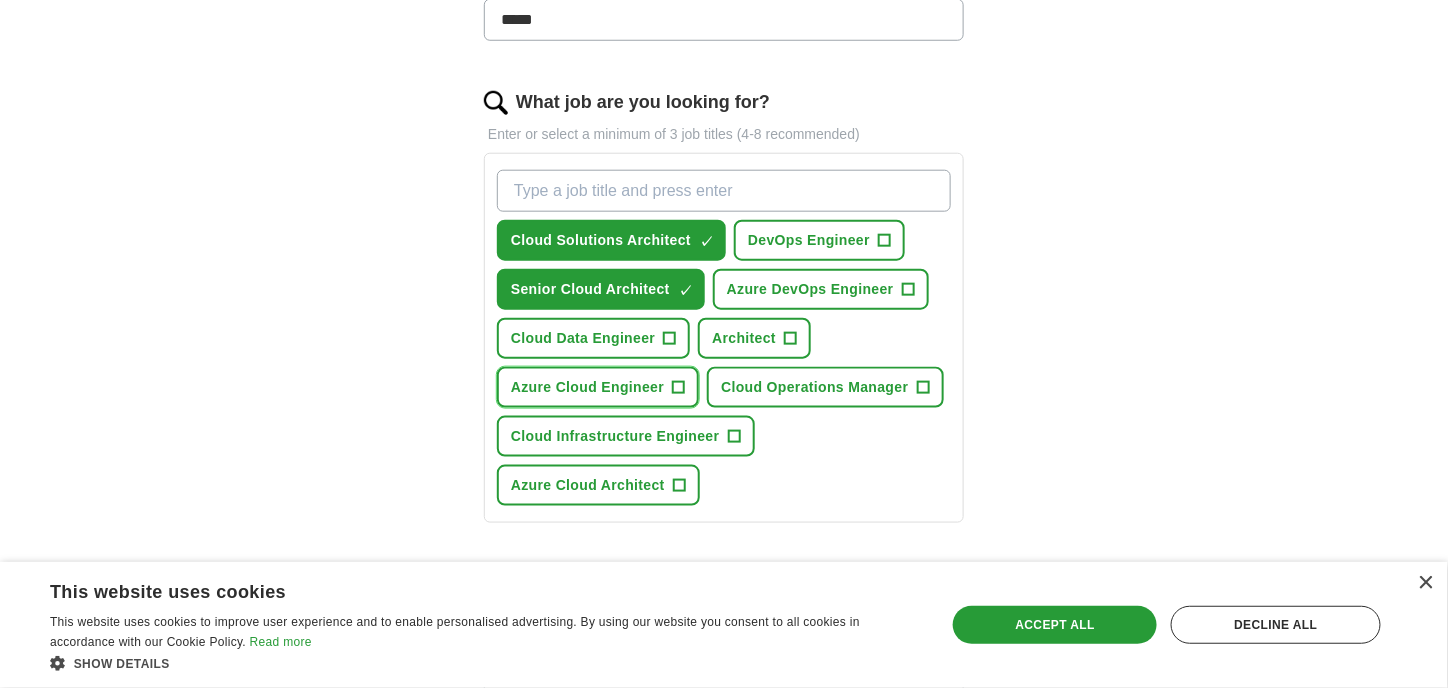 click on "Azure Cloud Engineer" at bounding box center (587, 387) 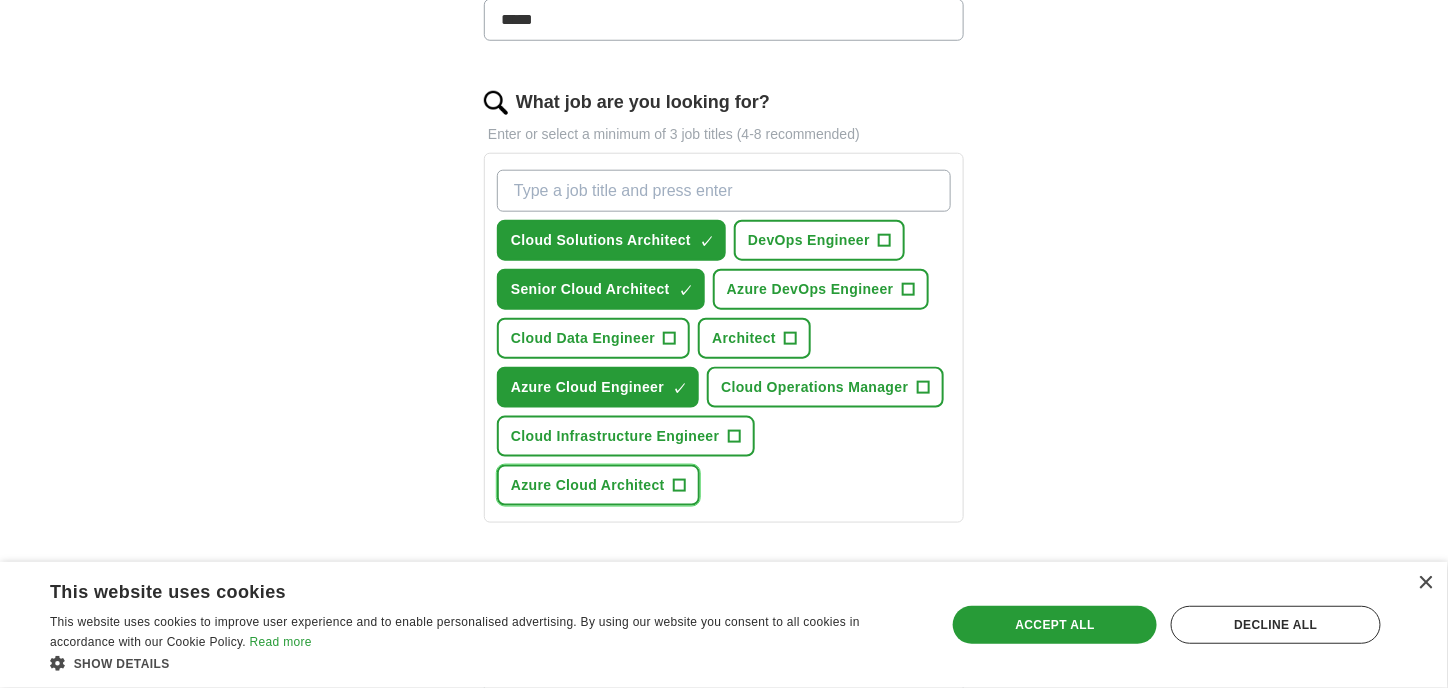 click on "Azure Cloud Architect" at bounding box center [588, 485] 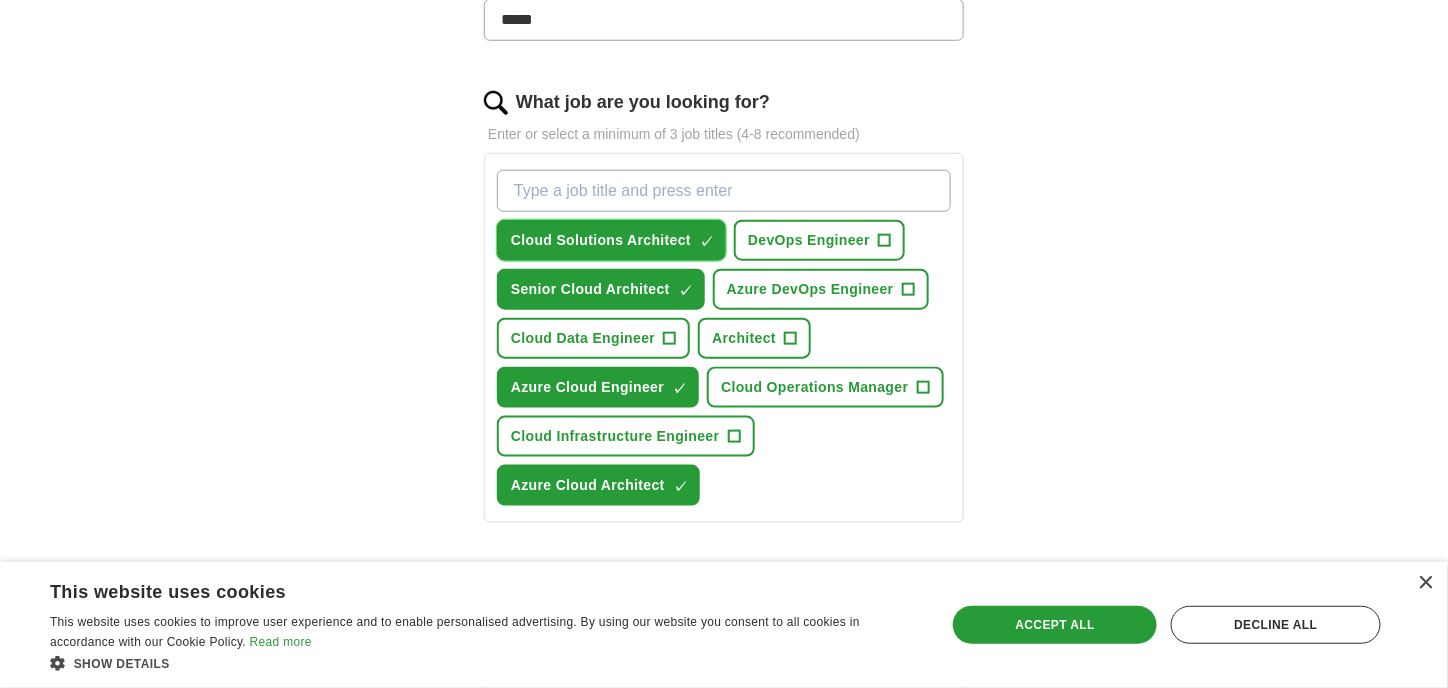 click on "Cloud Solutions Architect" at bounding box center [601, 240] 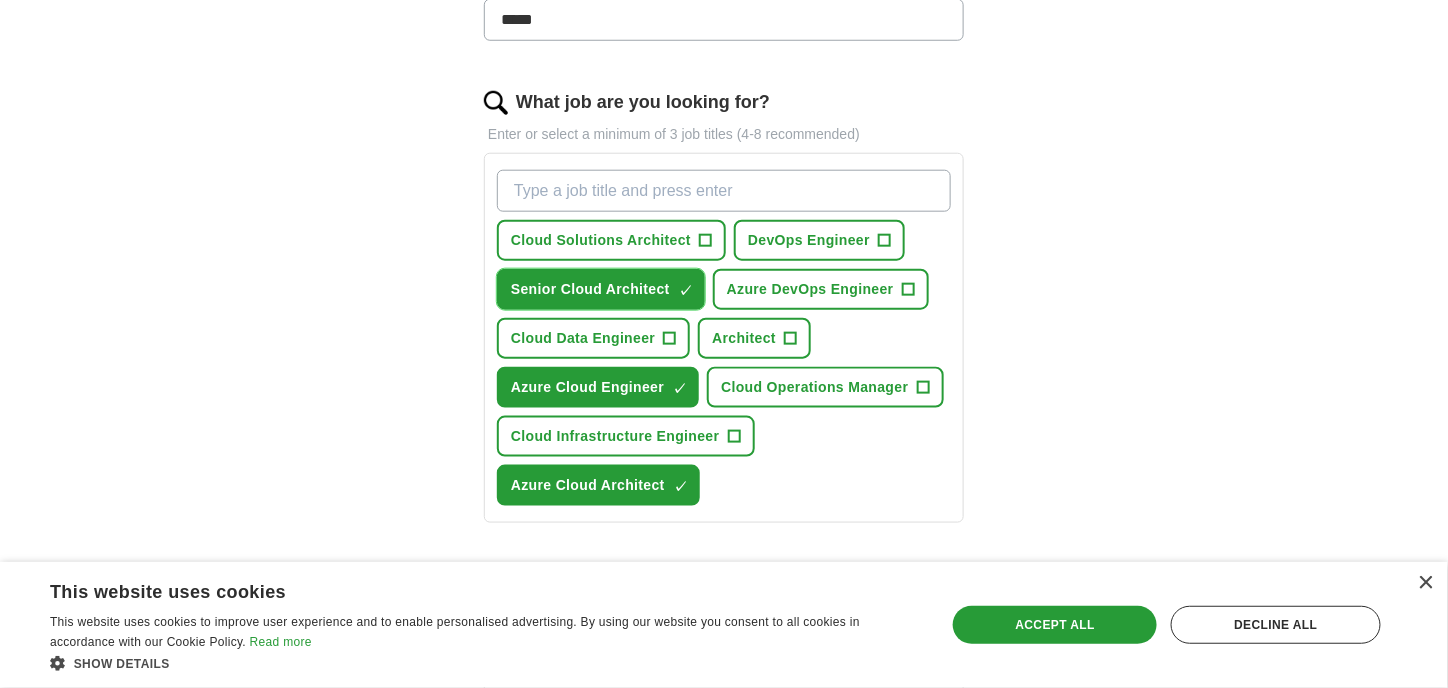 click on "Senior Cloud Architect" at bounding box center [590, 289] 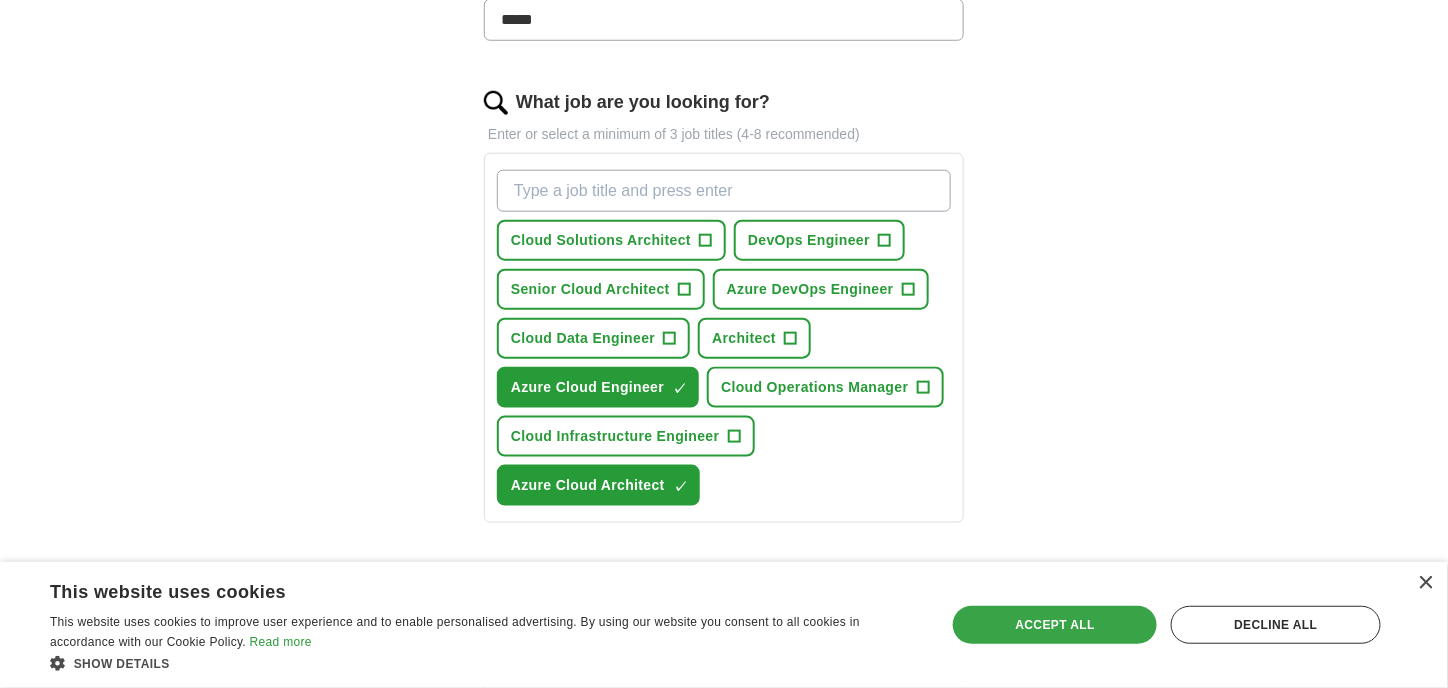 click on "Accept all" at bounding box center [1055, 625] 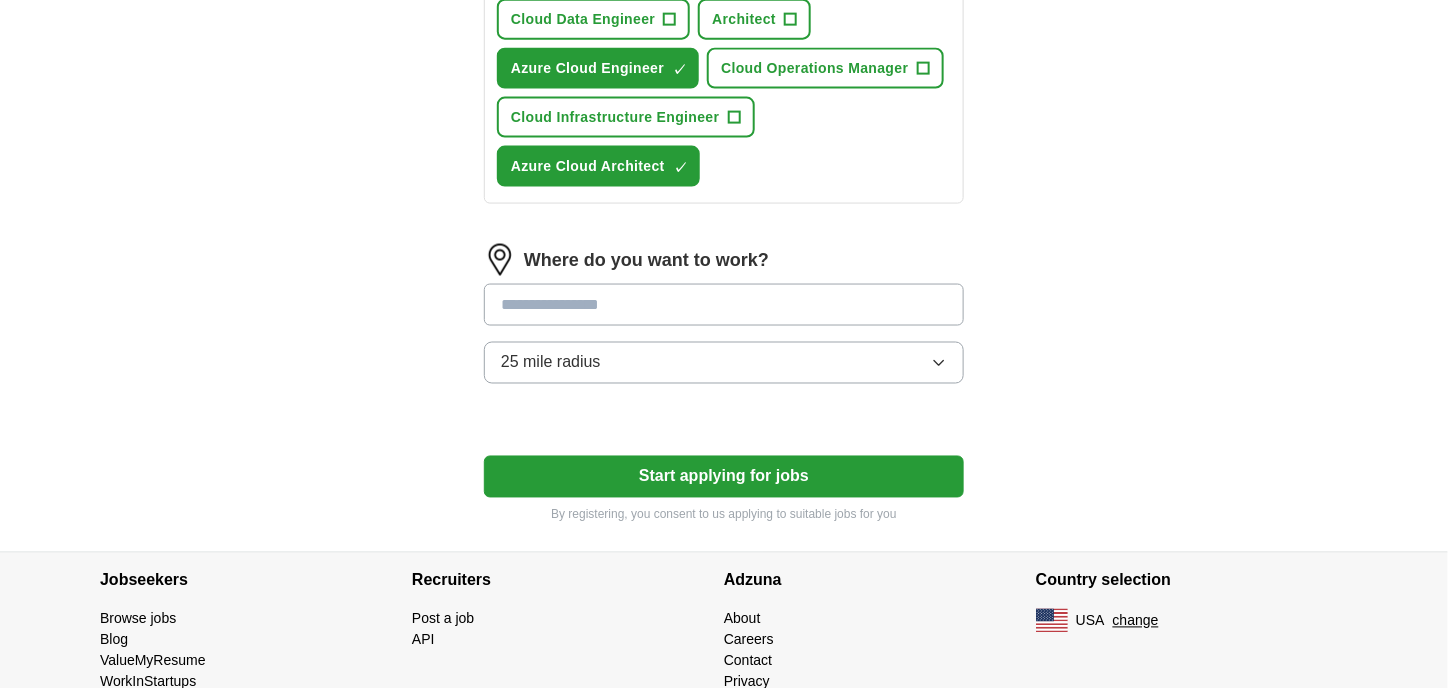 scroll, scrollTop: 904, scrollLeft: 0, axis: vertical 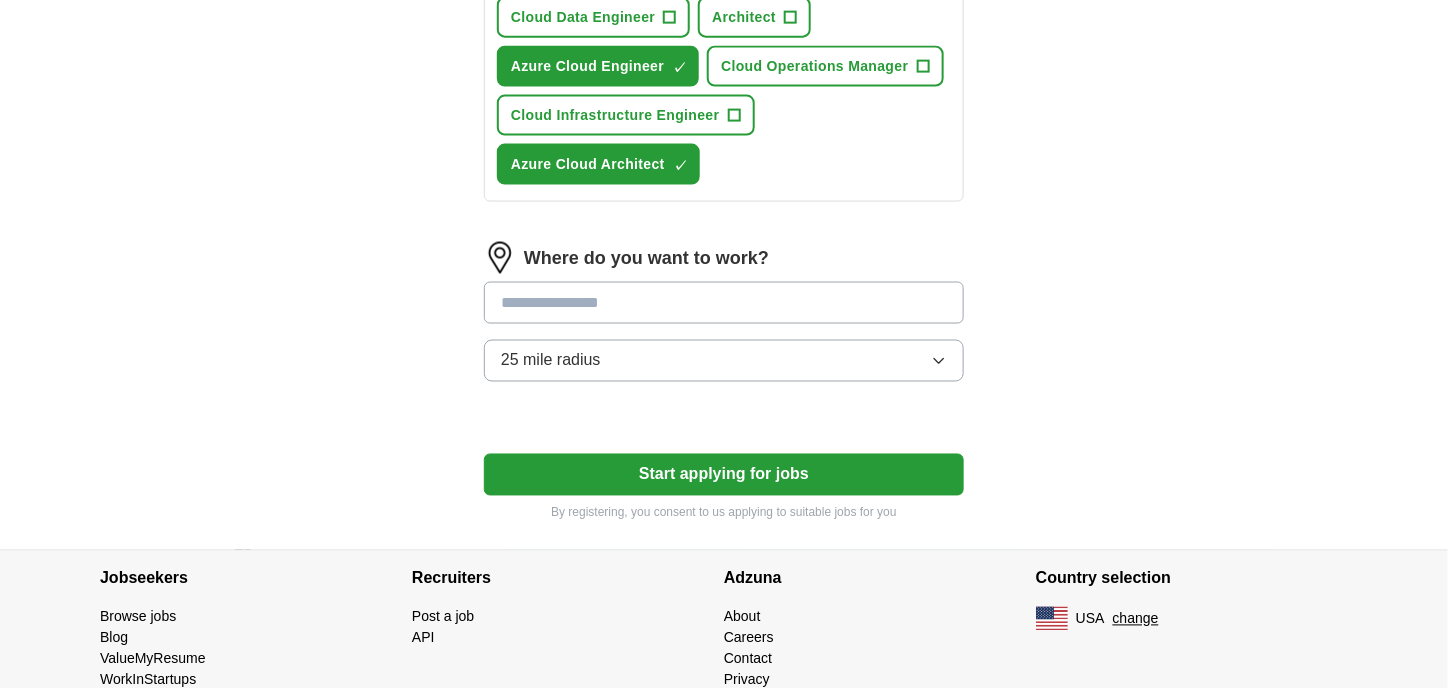 click at bounding box center [724, 303] 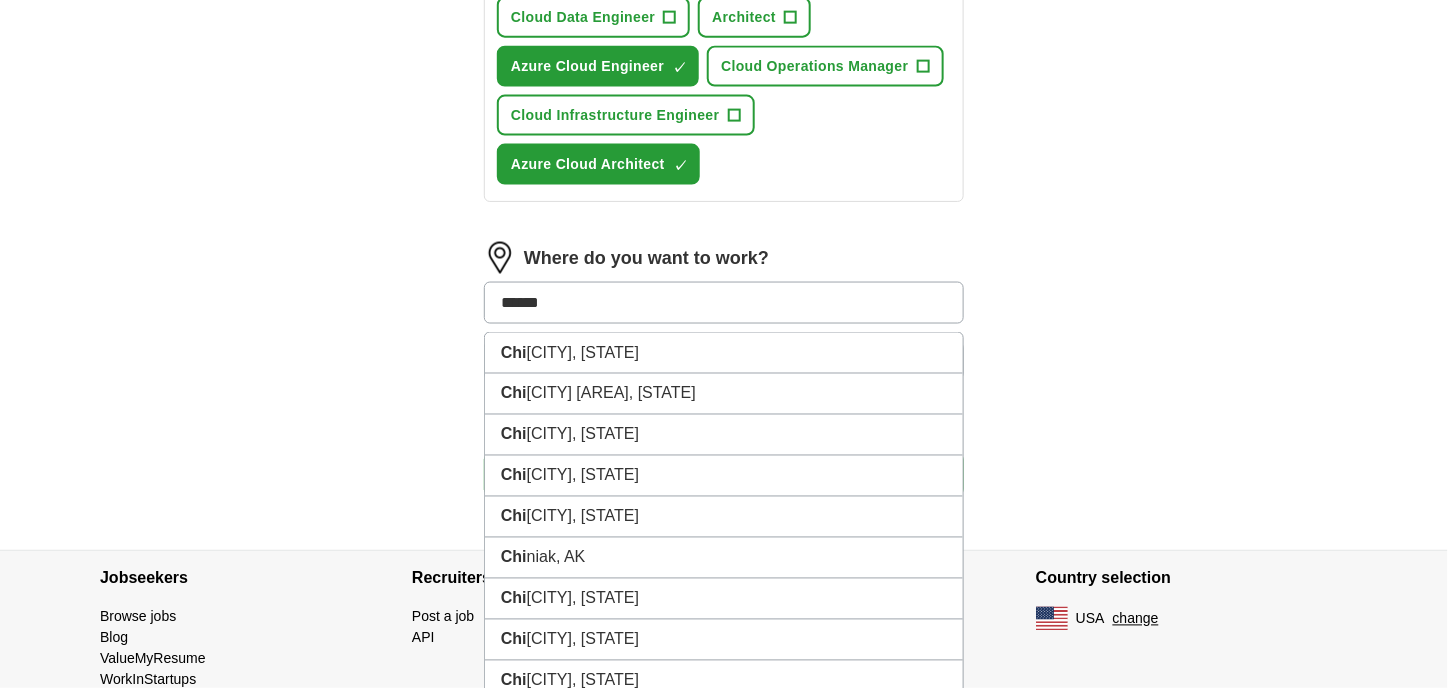 type on "*******" 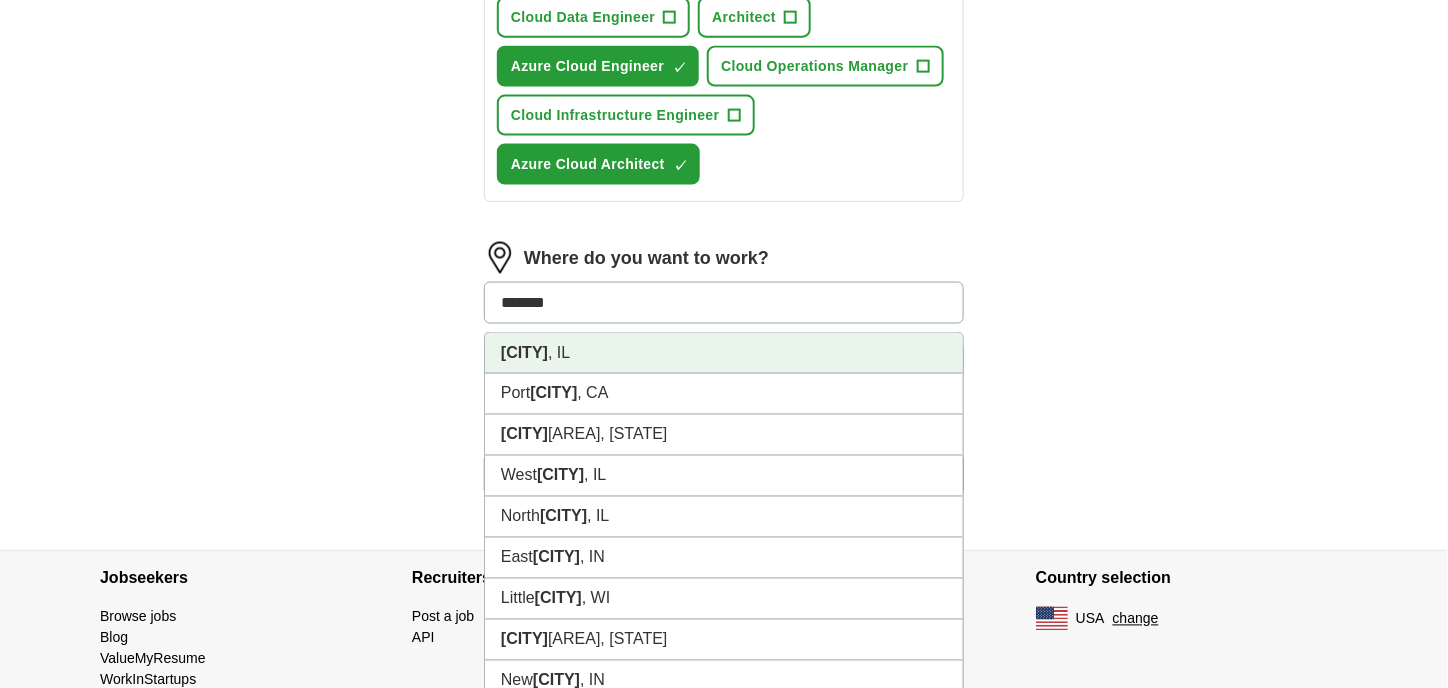 click on "[CITY] , [STATE]" at bounding box center (724, 353) 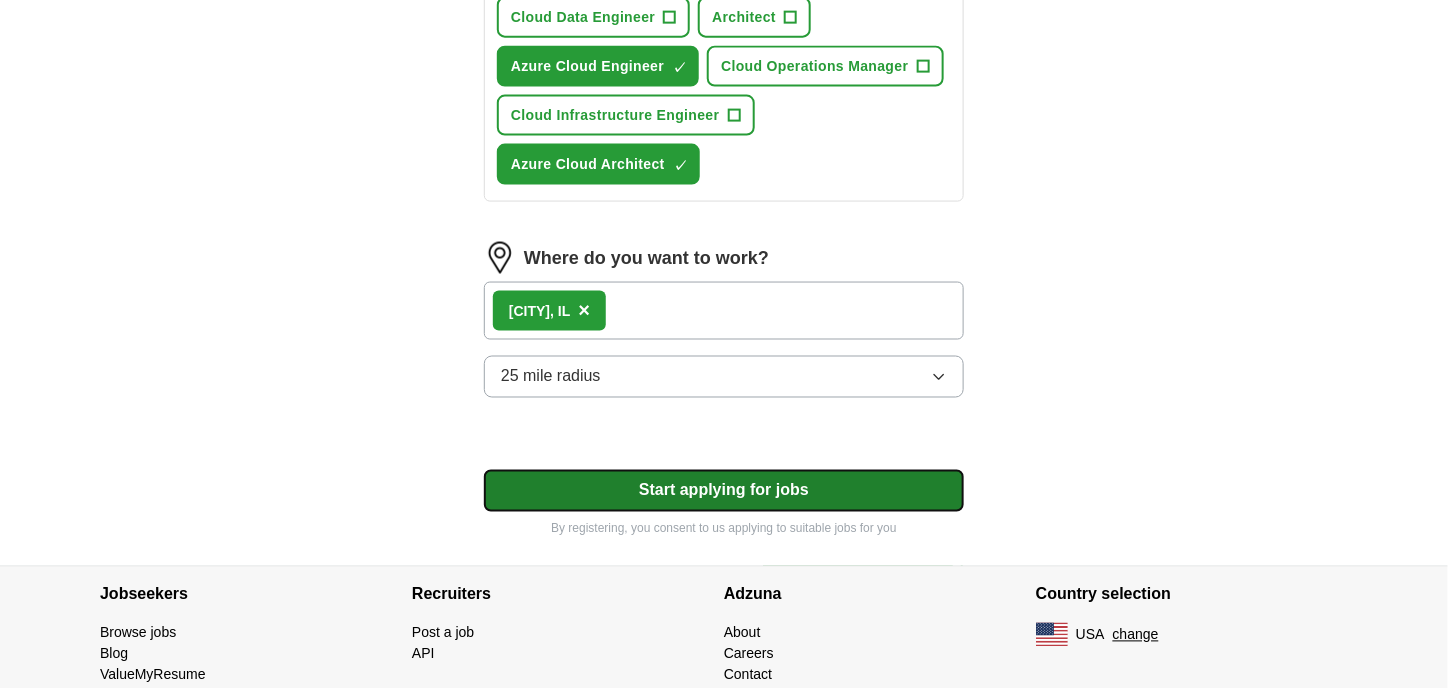 click on "Start applying for jobs" at bounding box center [724, 491] 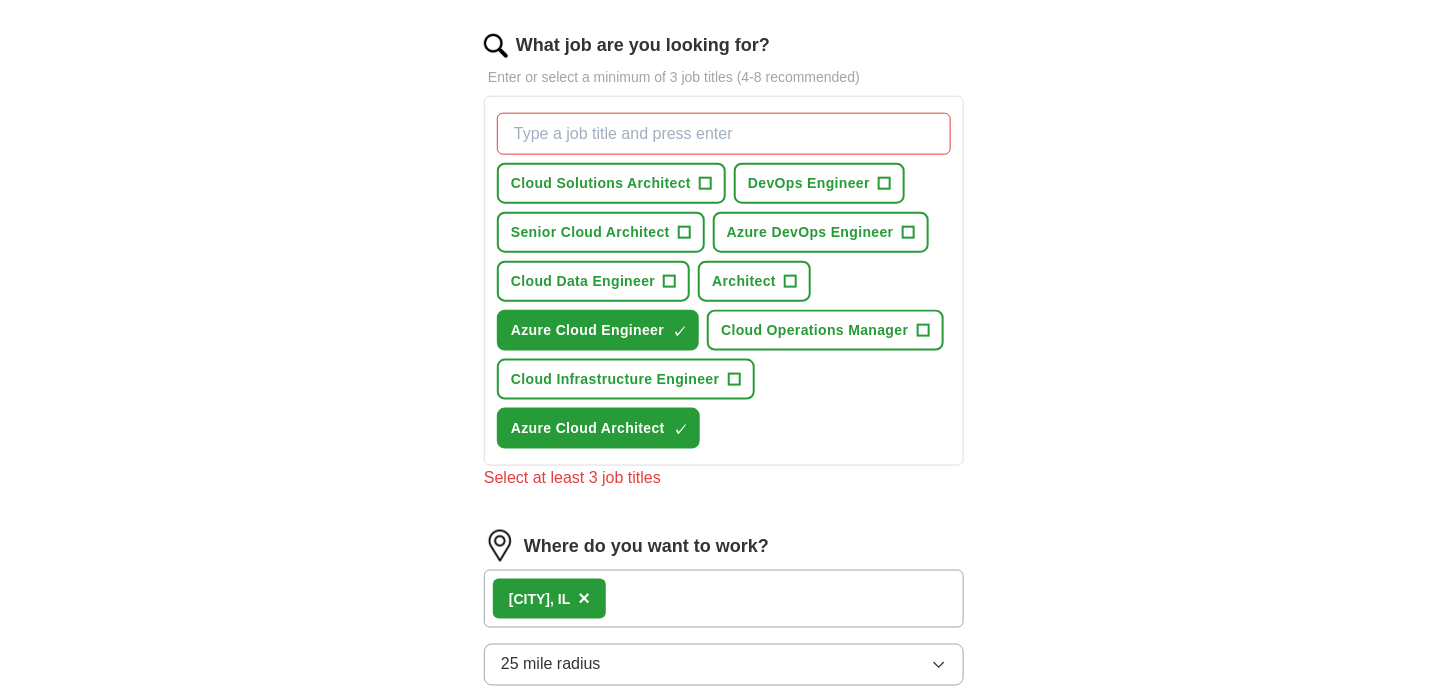 scroll, scrollTop: 632, scrollLeft: 0, axis: vertical 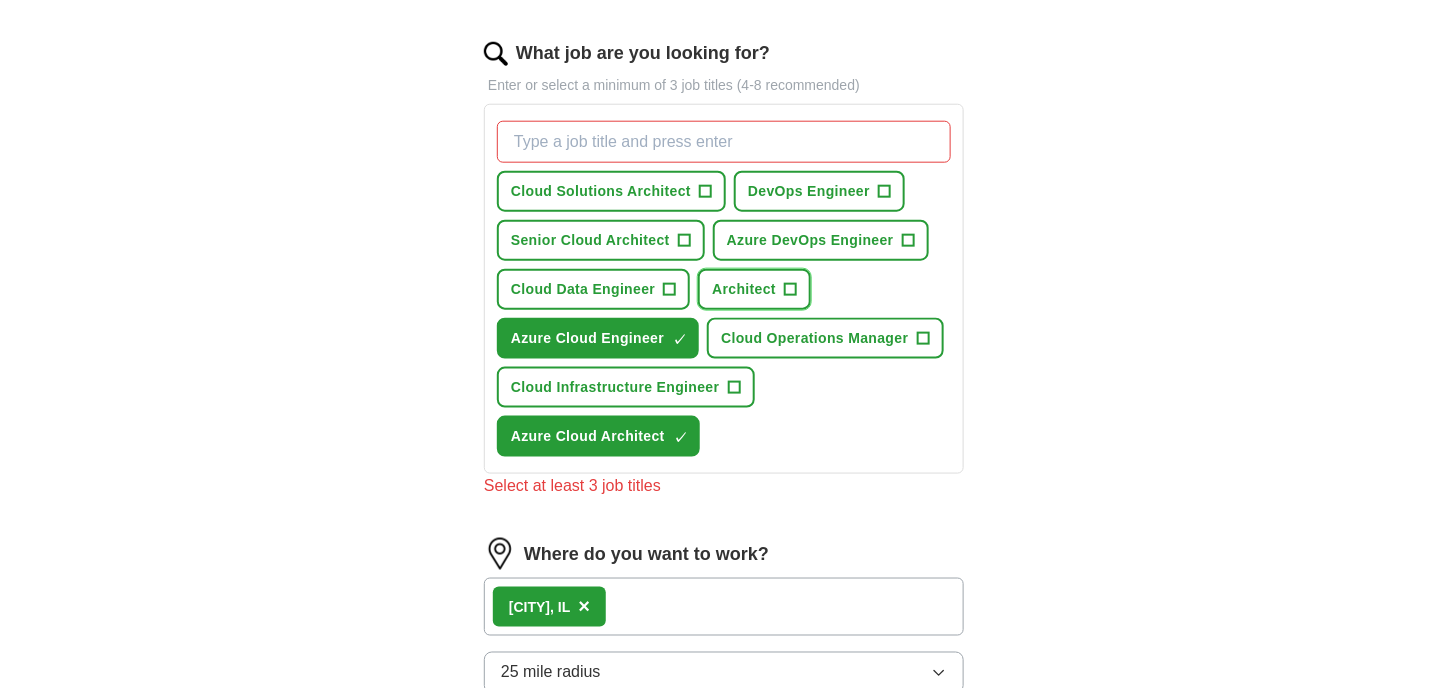 click on "Architect" at bounding box center [744, 289] 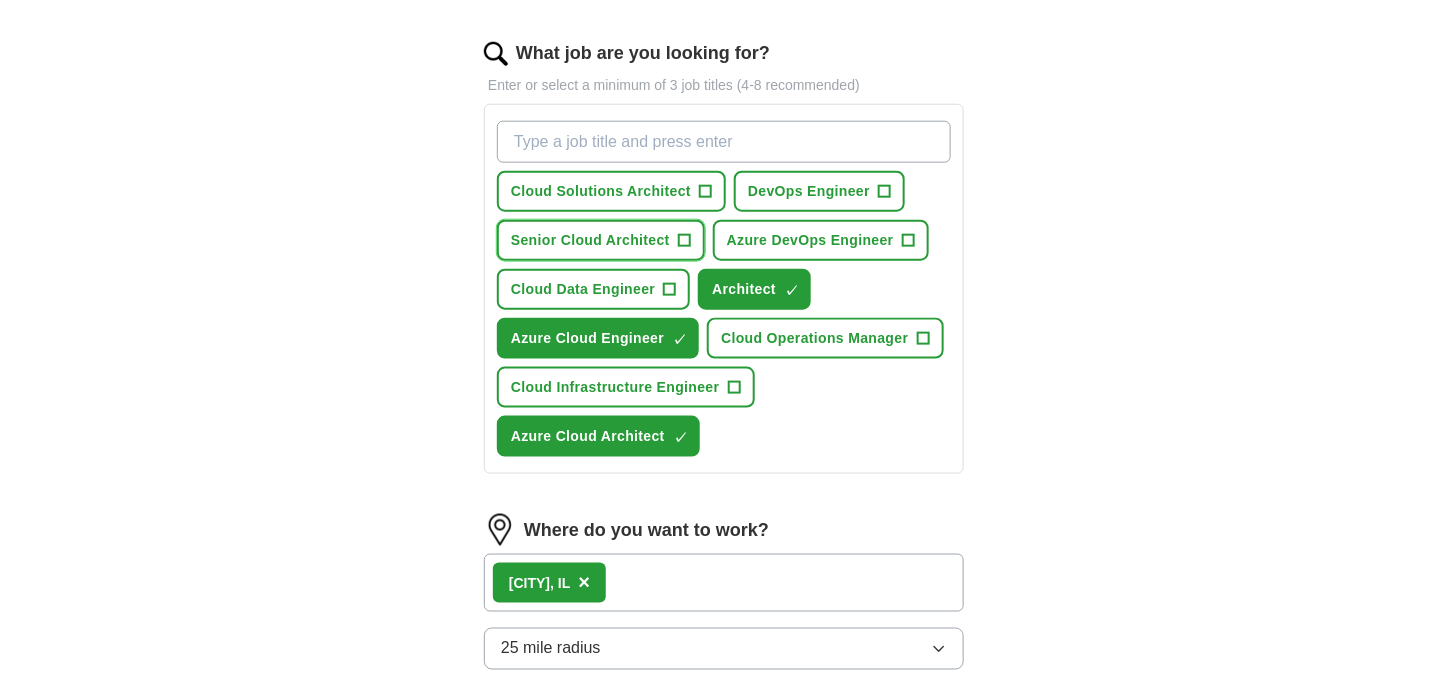 click on "Senior Cloud Architect +" at bounding box center (601, 240) 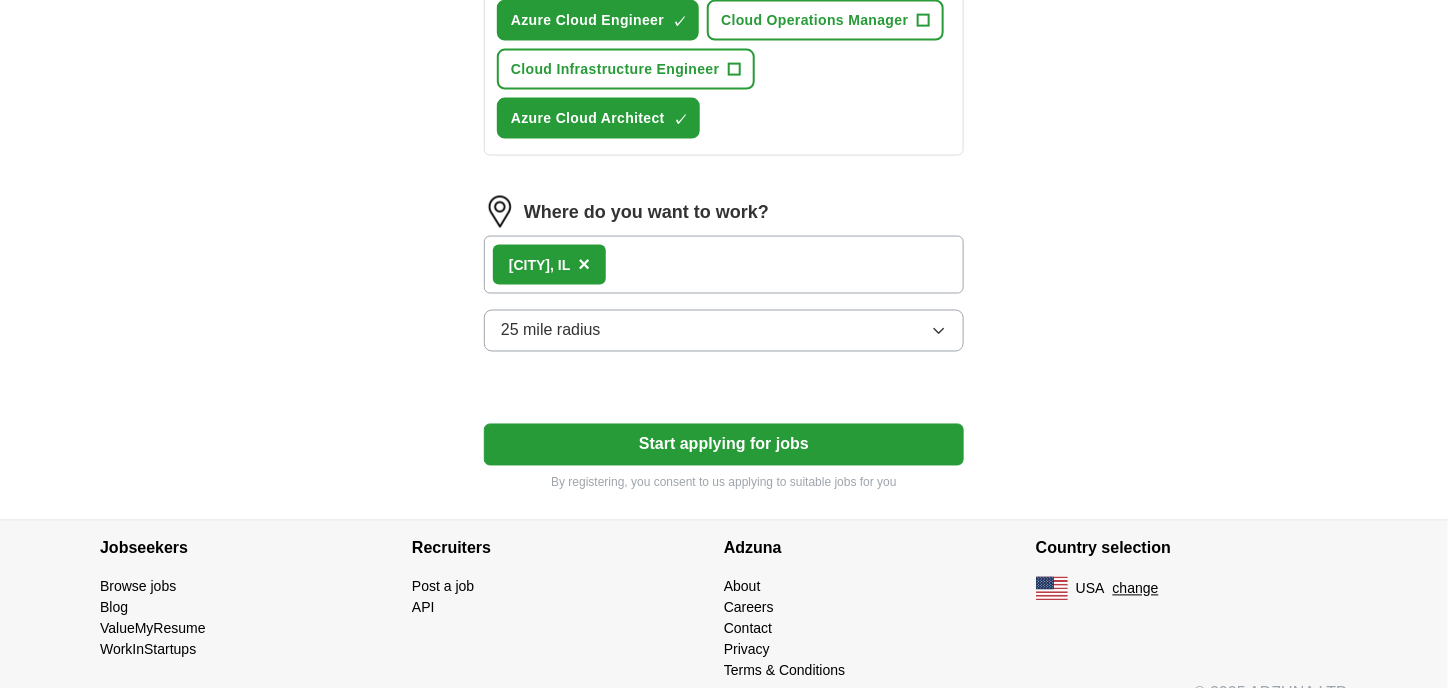 scroll, scrollTop: 973, scrollLeft: 0, axis: vertical 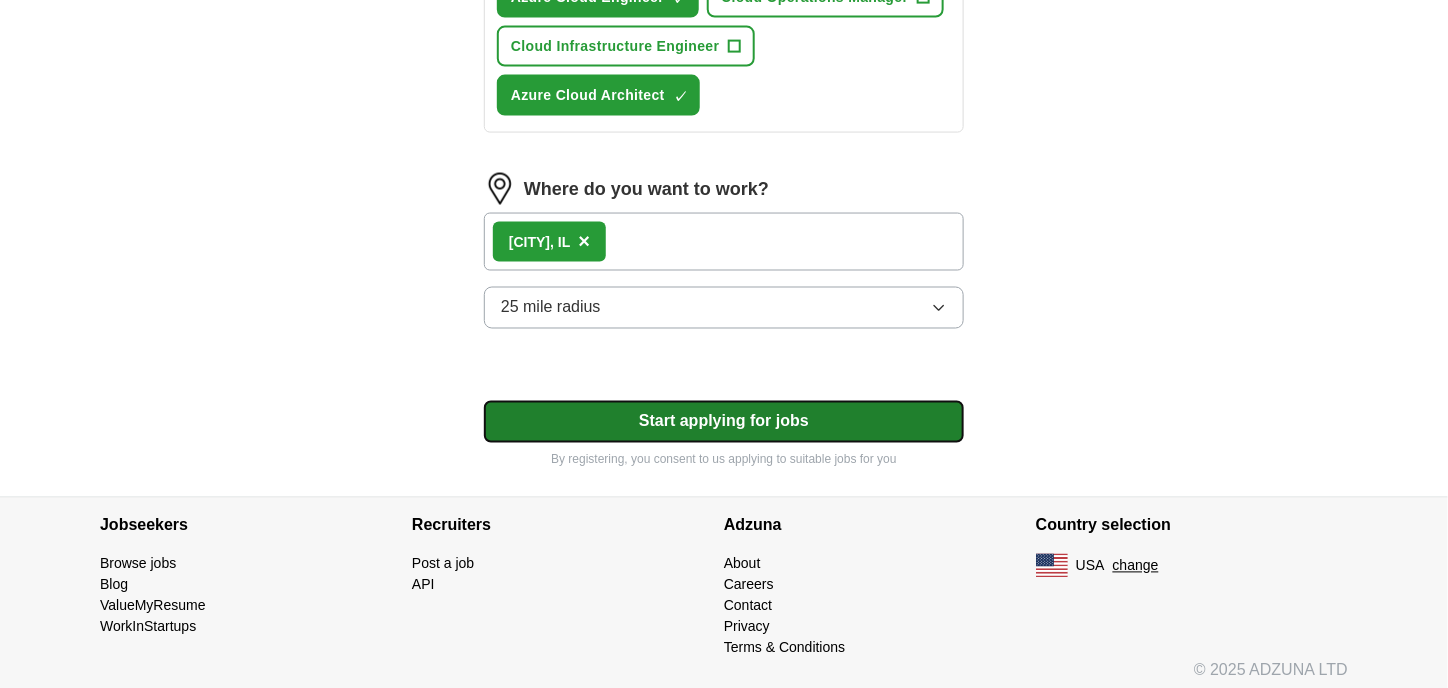 click on "Start applying for jobs" at bounding box center [724, 422] 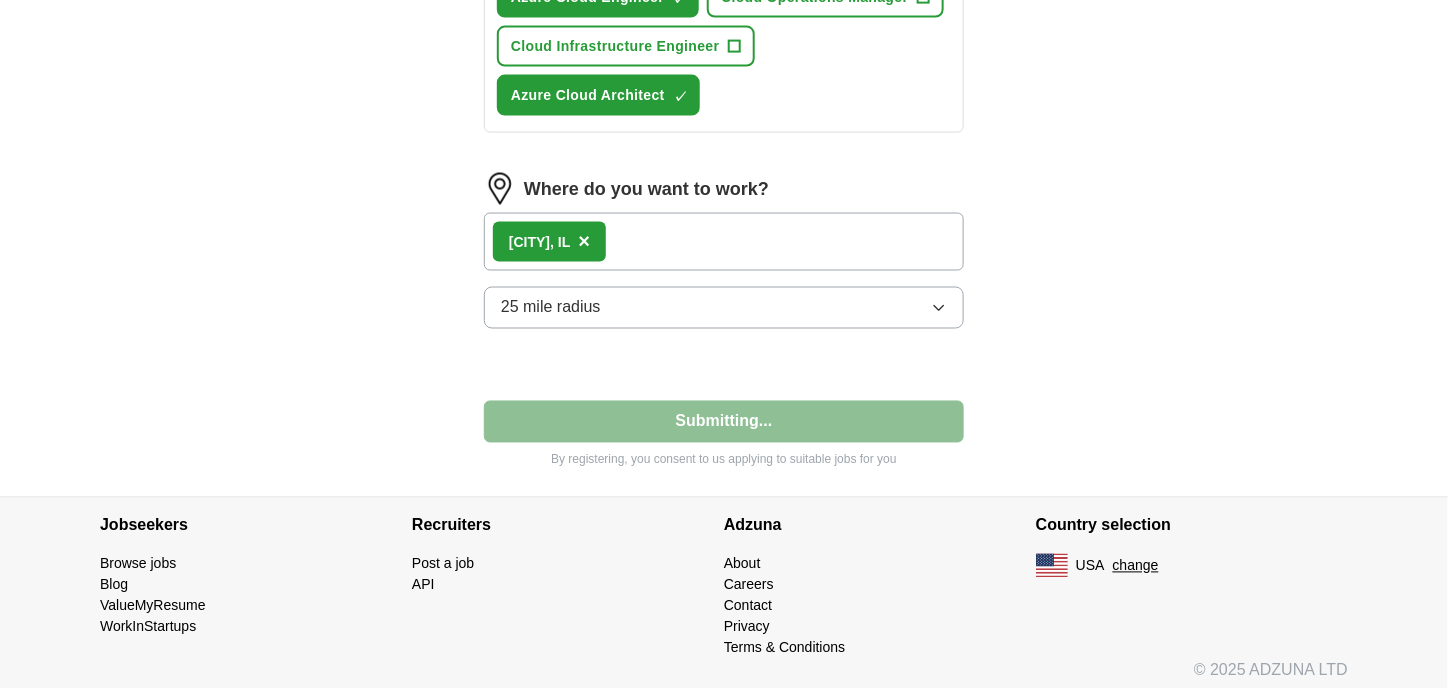 select on "**" 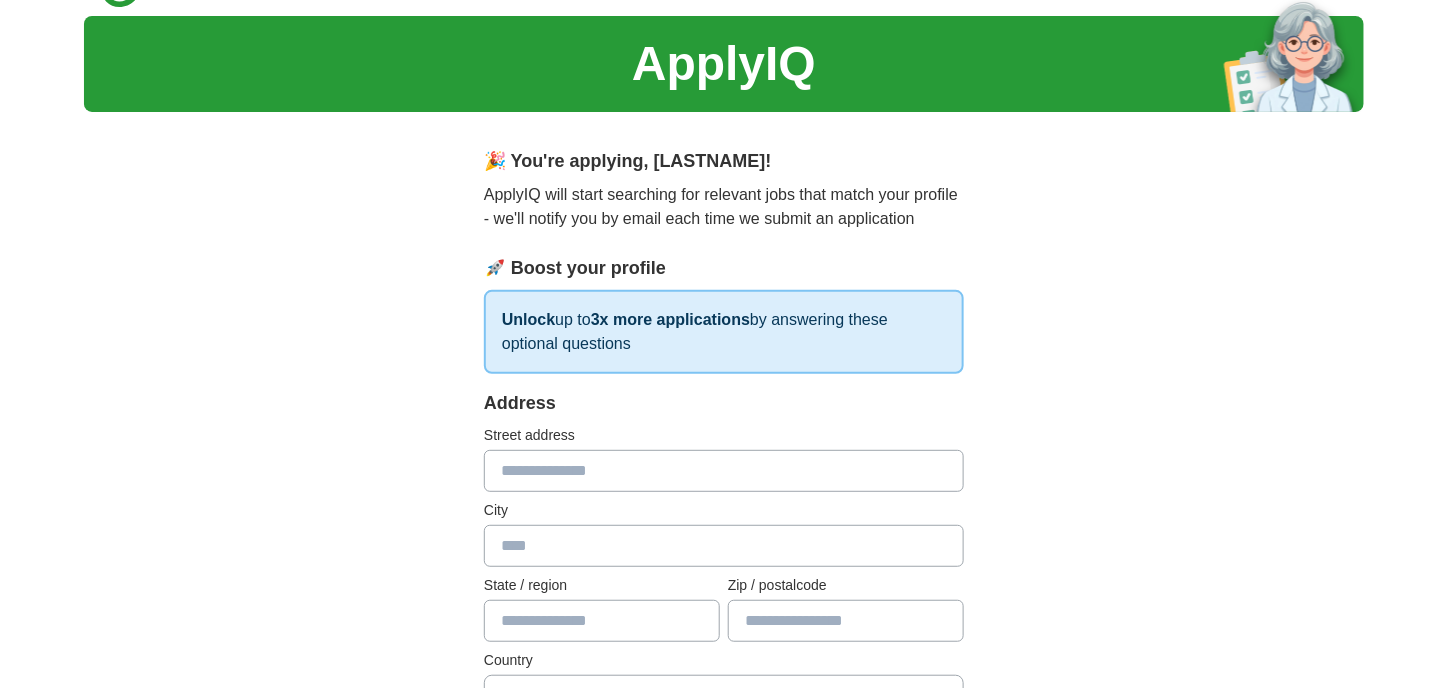 scroll, scrollTop: 0, scrollLeft: 0, axis: both 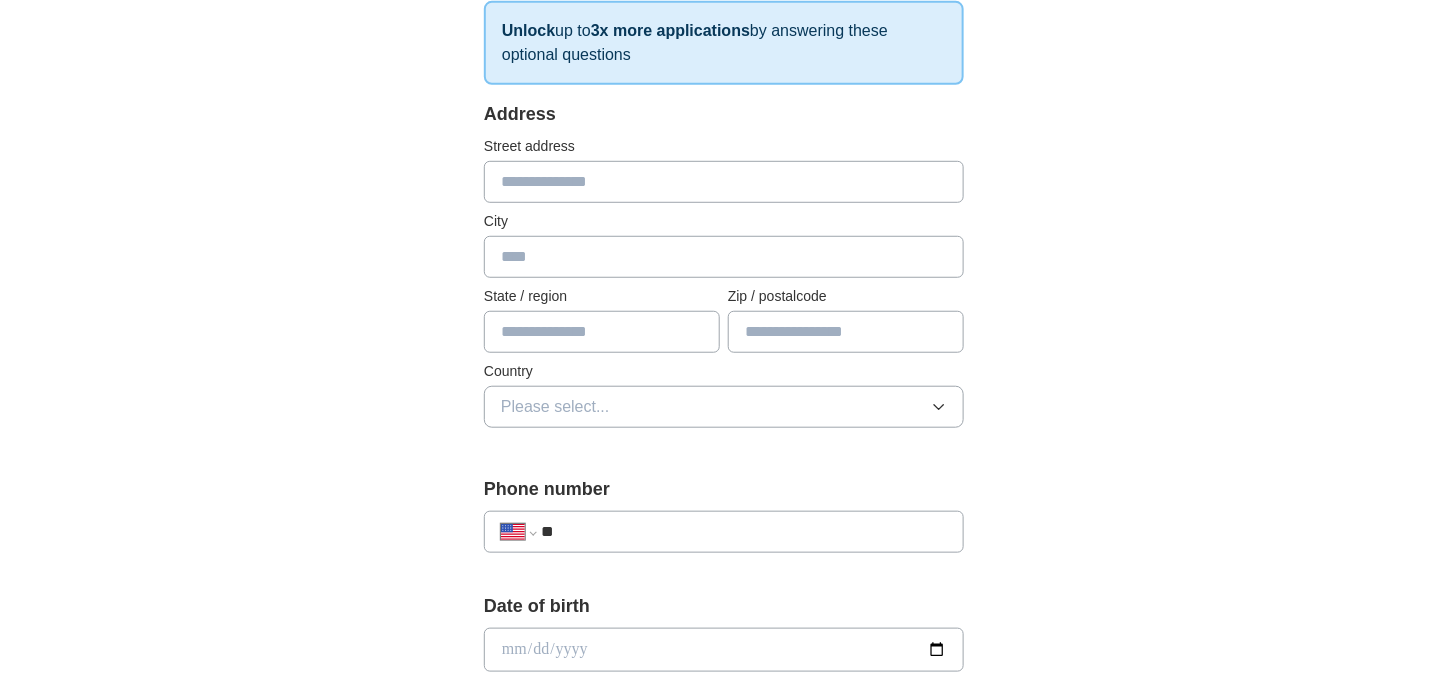 click at bounding box center (724, 257) 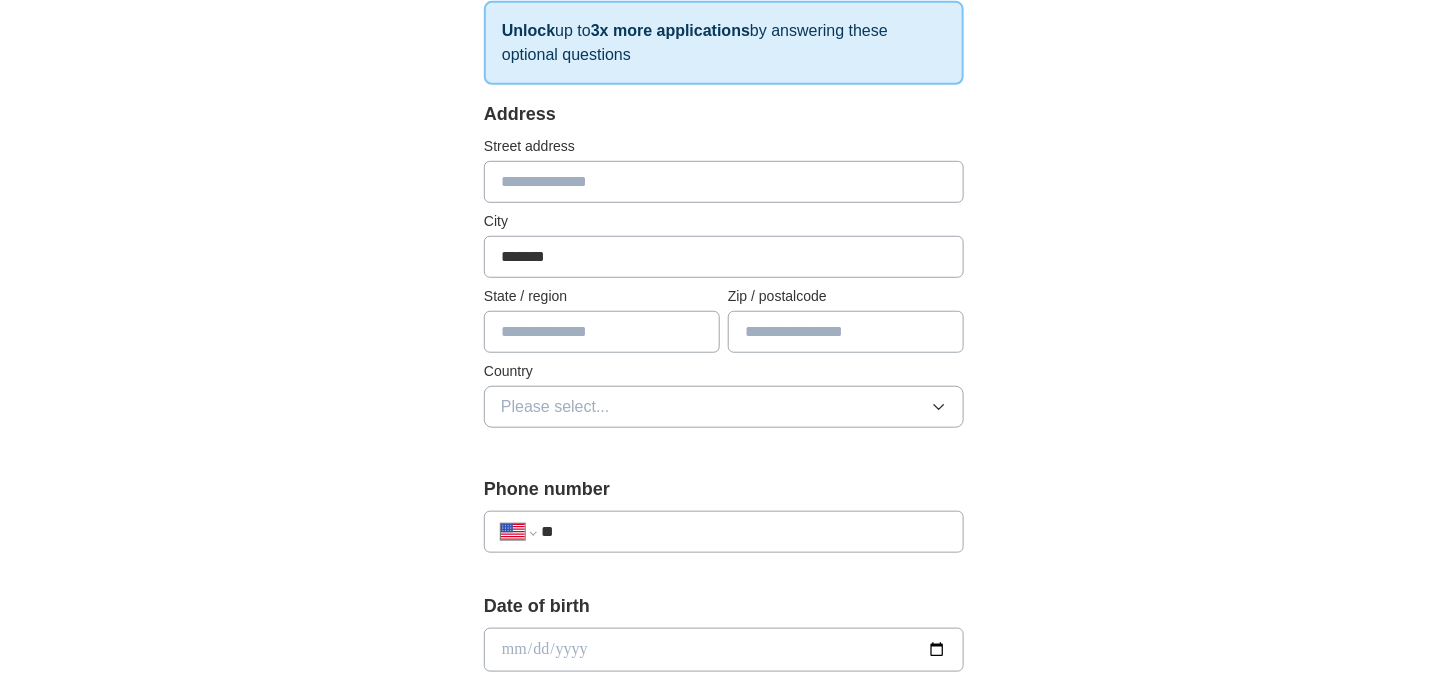 type on "*******" 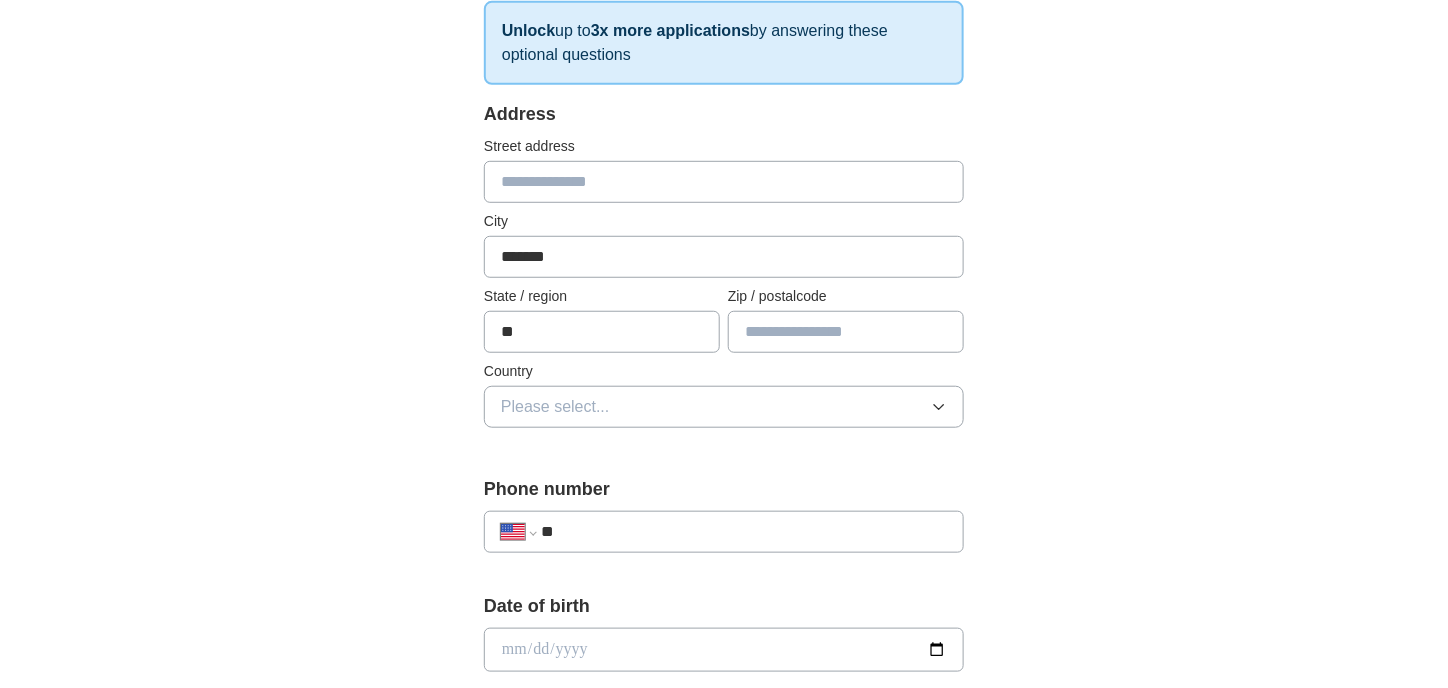 type on "*" 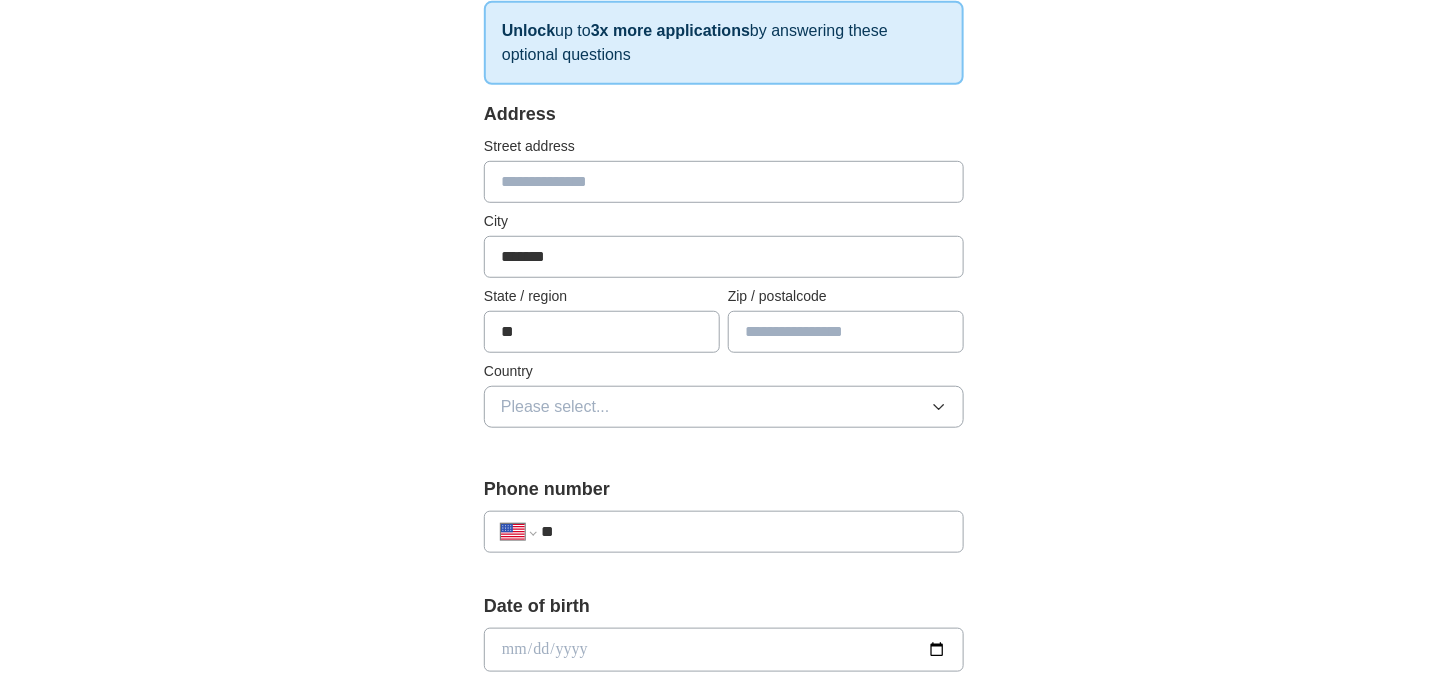 type on "**" 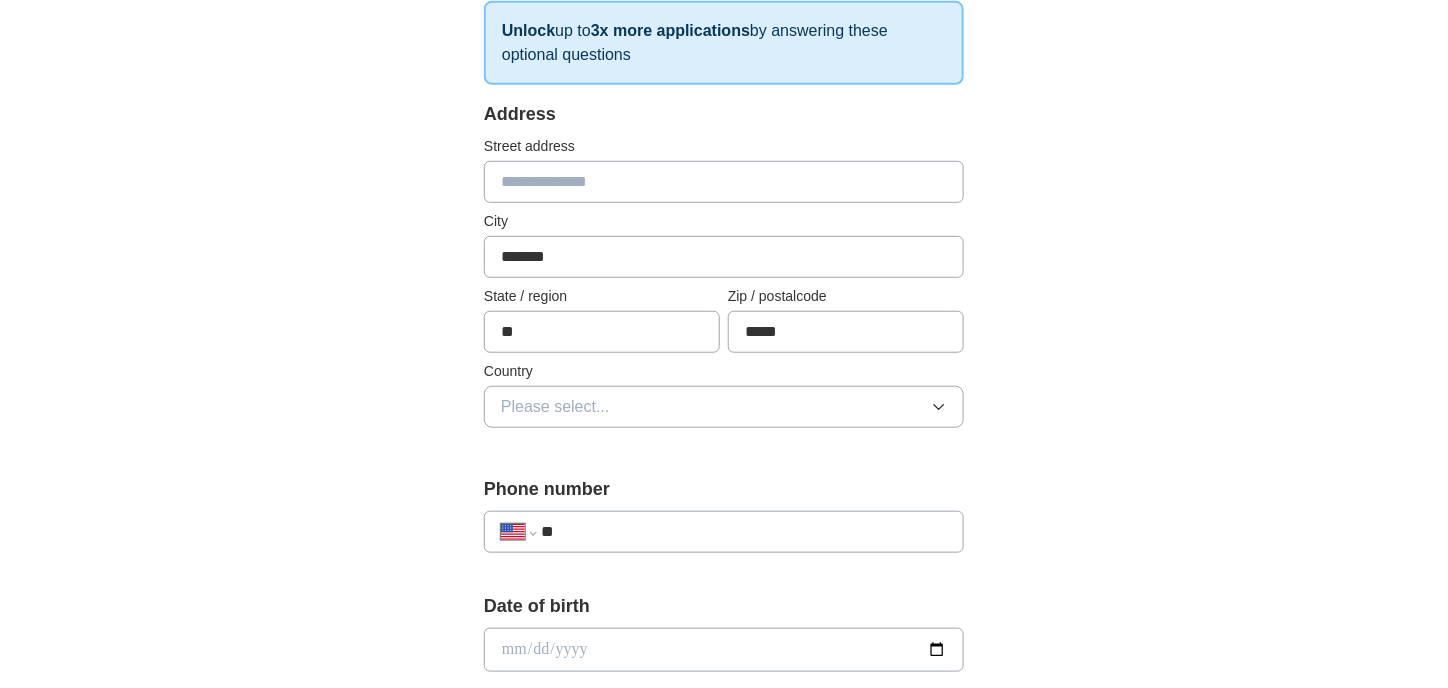 type on "*****" 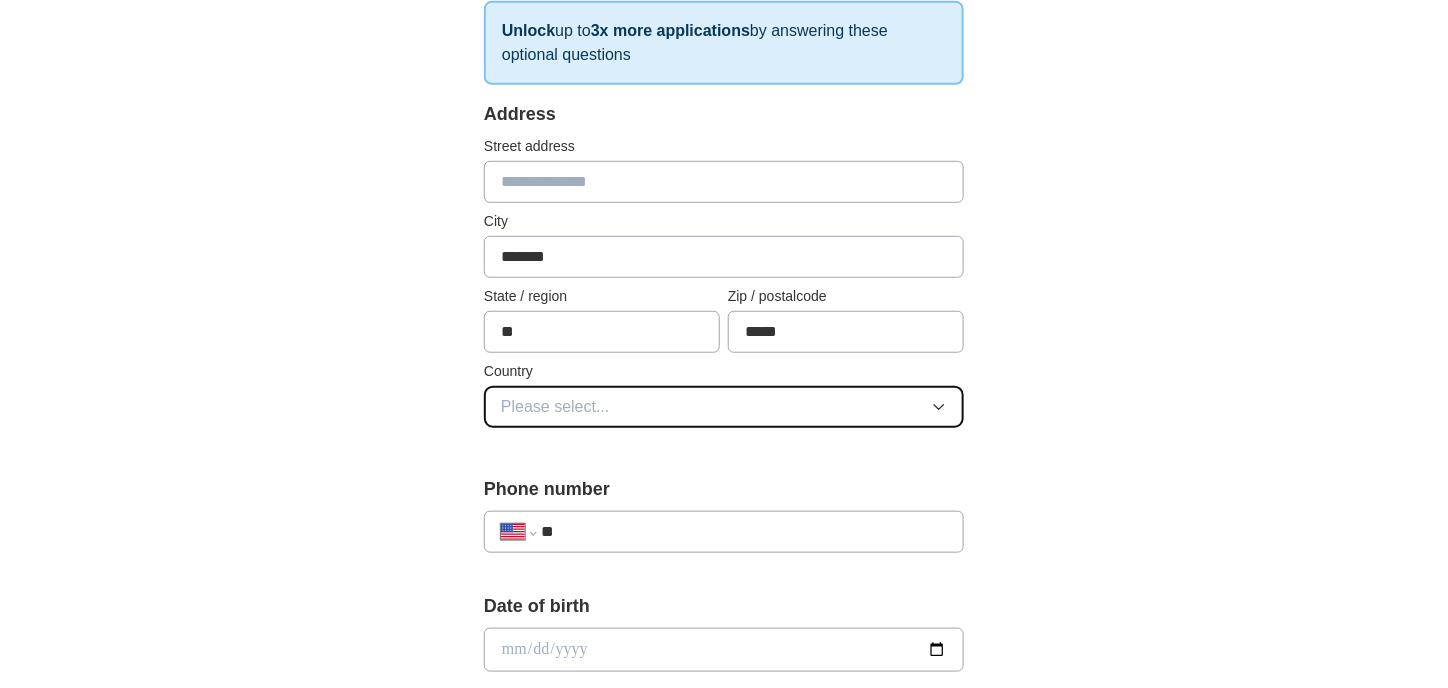 click on "Please select..." at bounding box center (724, 407) 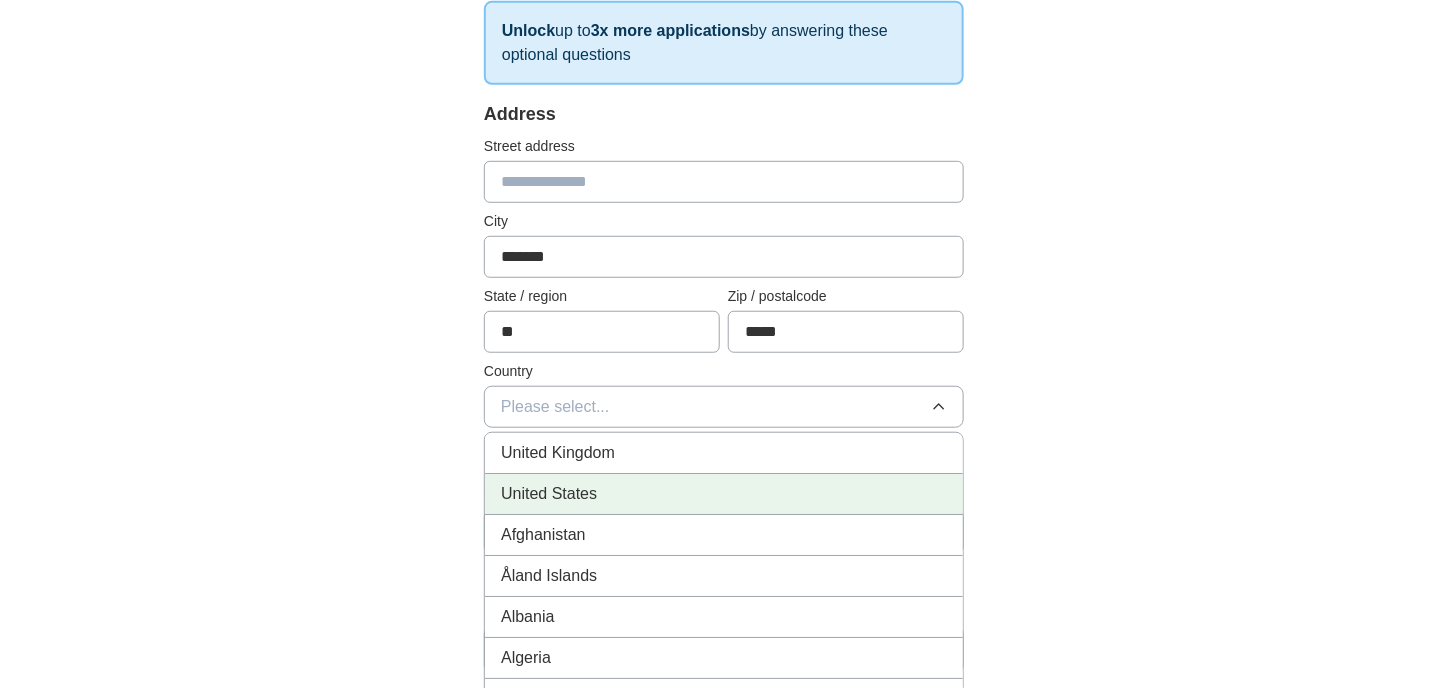 click on "United States" at bounding box center [549, 494] 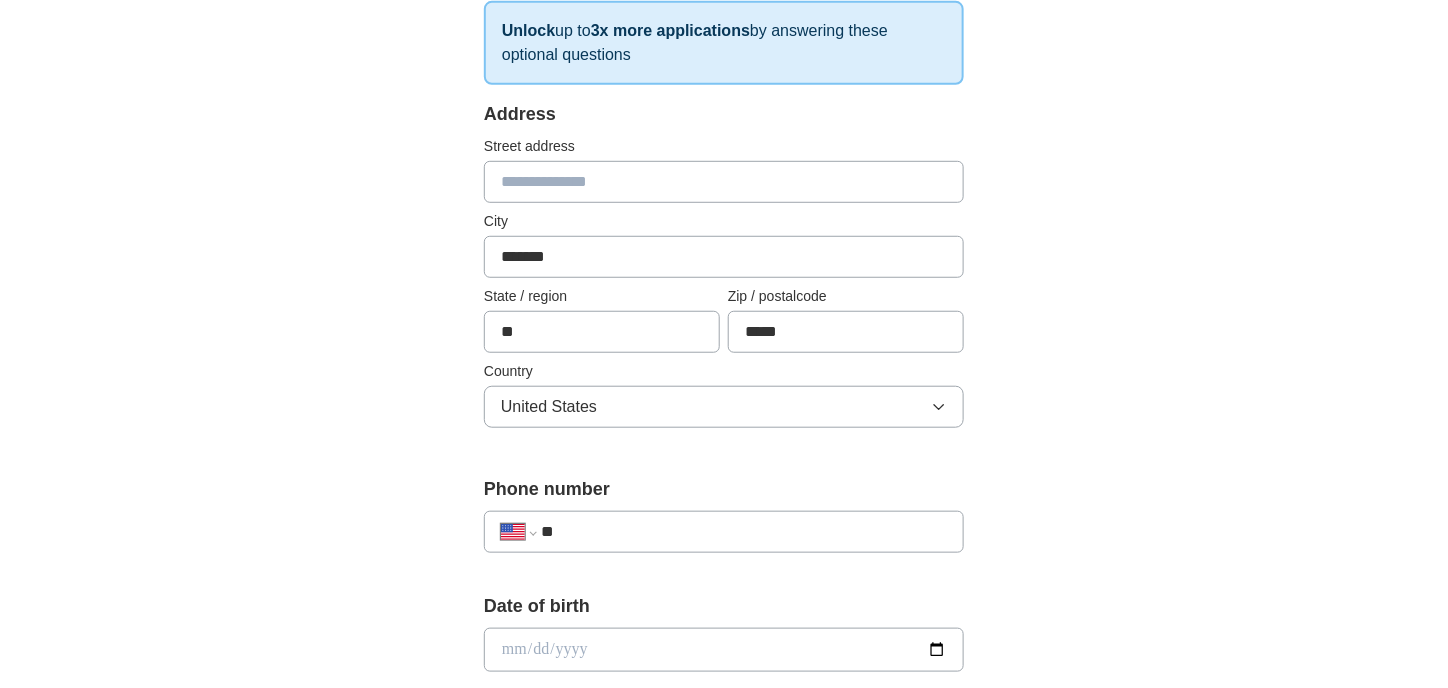click on "**" at bounding box center (744, 532) 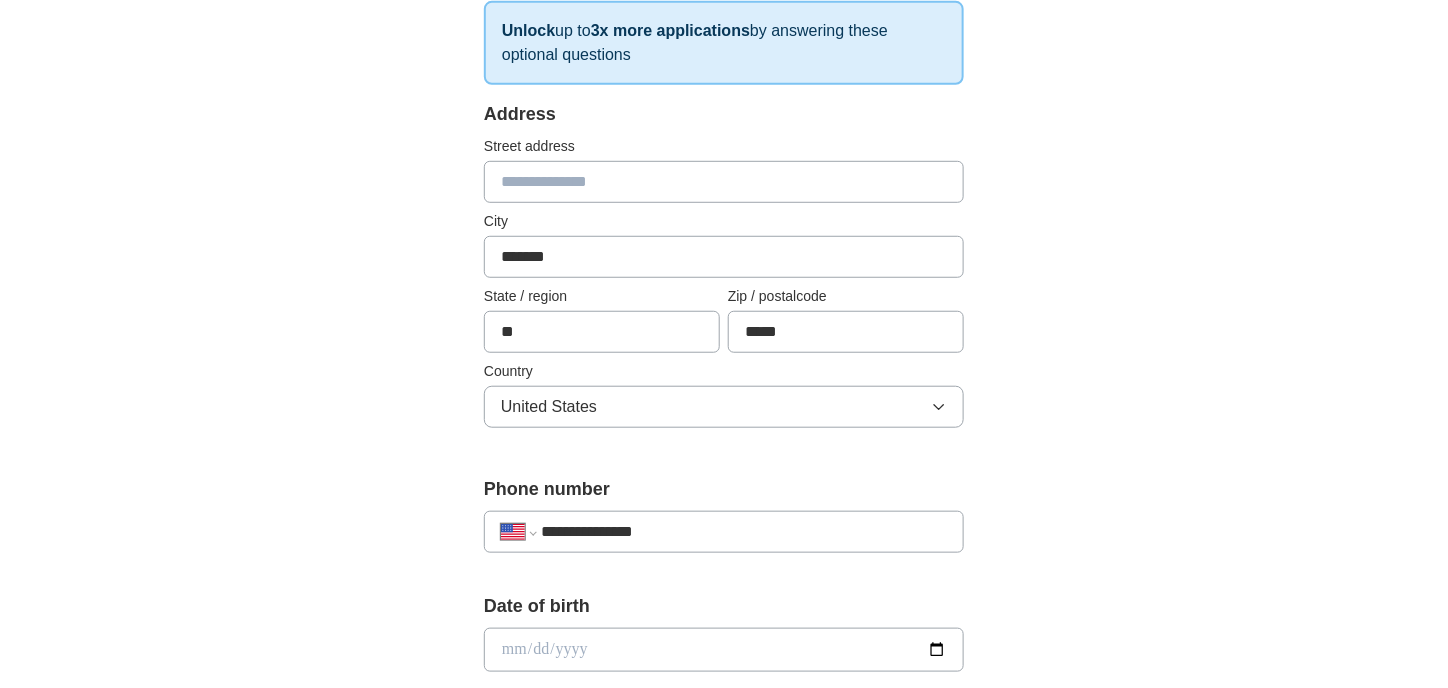 type on "**********" 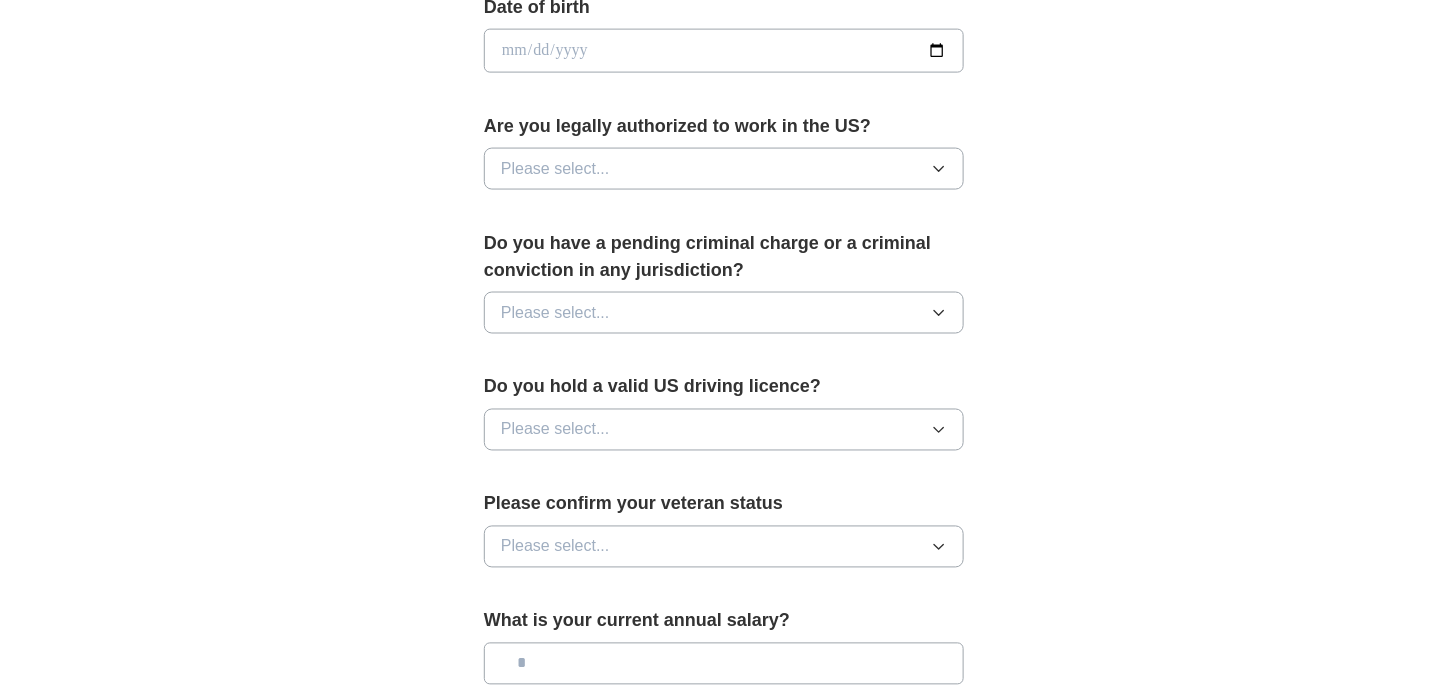 scroll, scrollTop: 937, scrollLeft: 0, axis: vertical 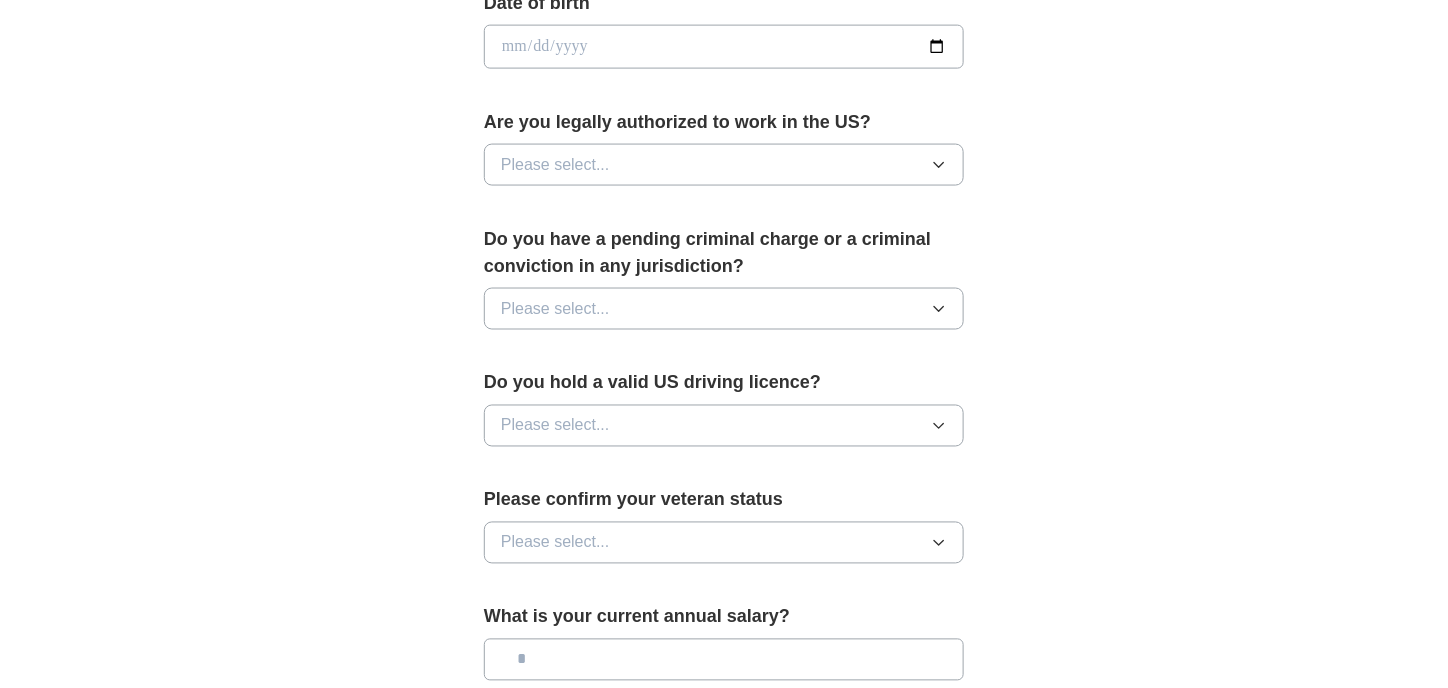 click at bounding box center [724, 47] 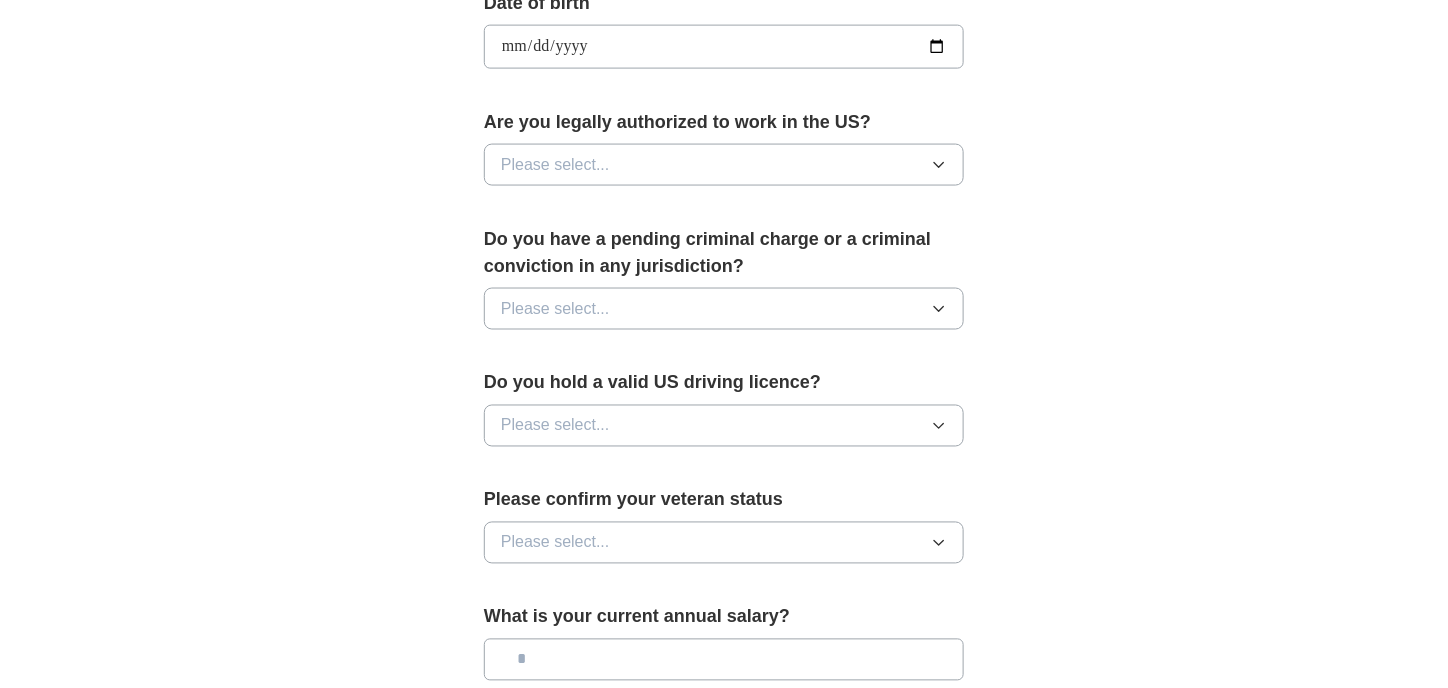 type on "**********" 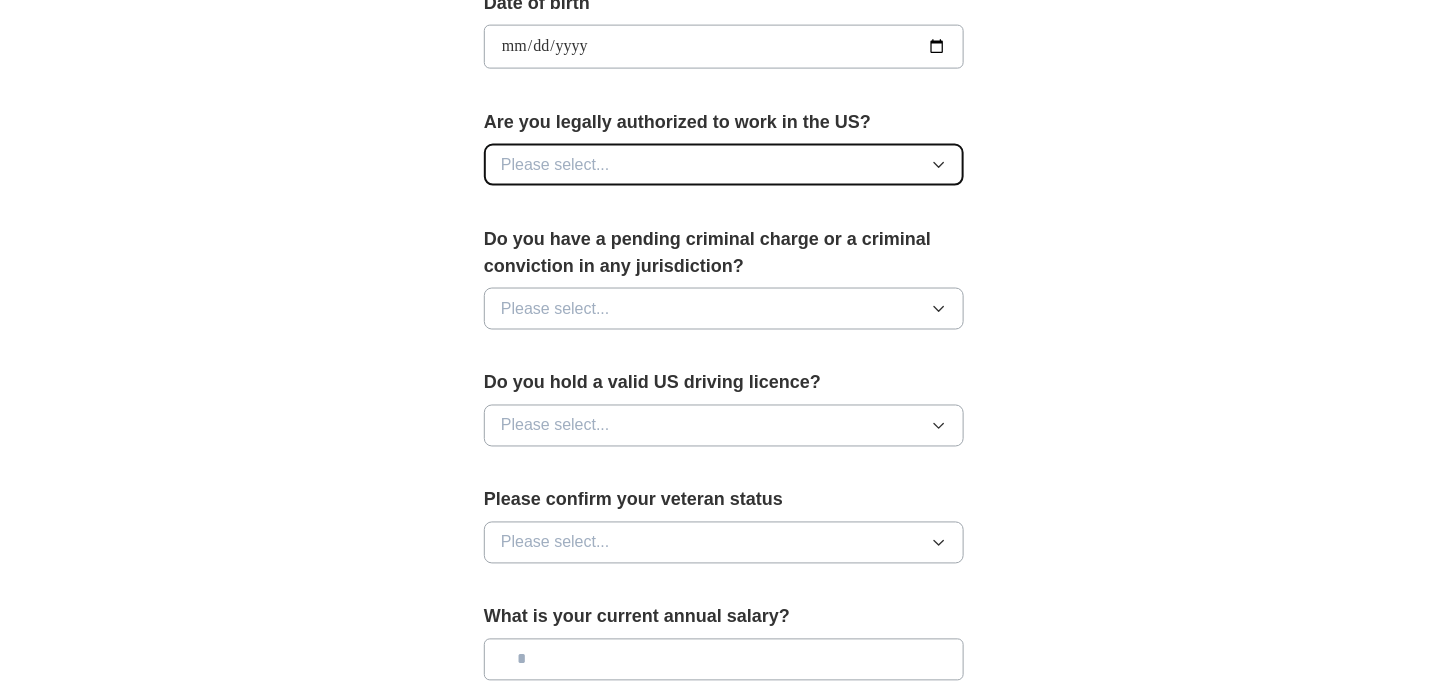 click on "Please select..." at bounding box center [555, 165] 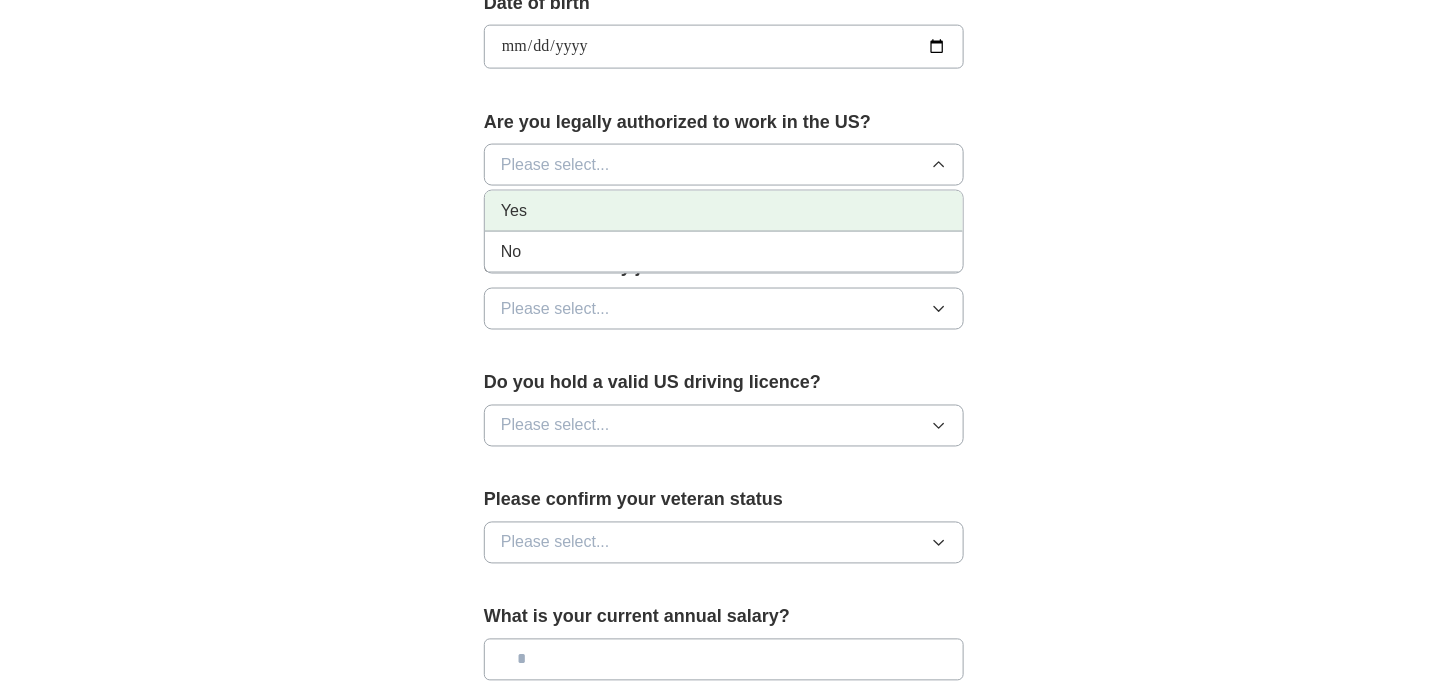 click on "Yes" at bounding box center (724, 211) 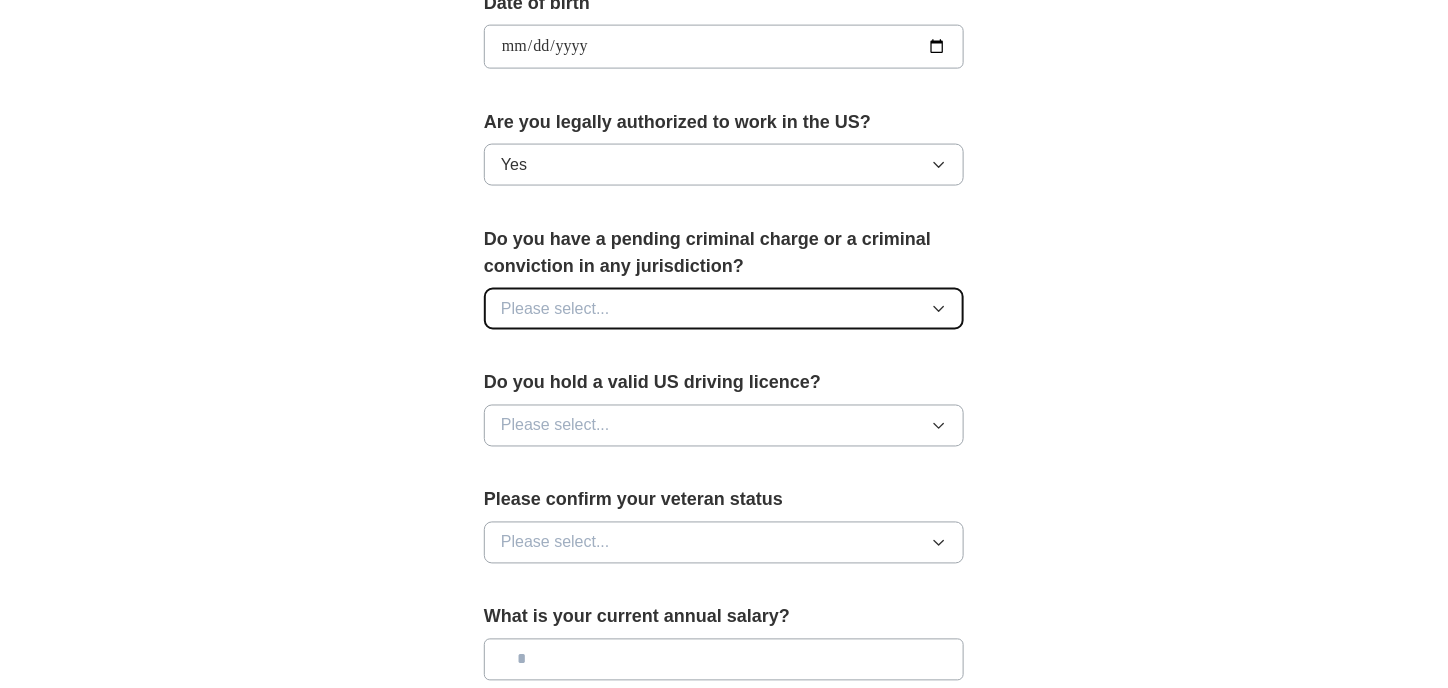 click on "Please select..." at bounding box center [555, 309] 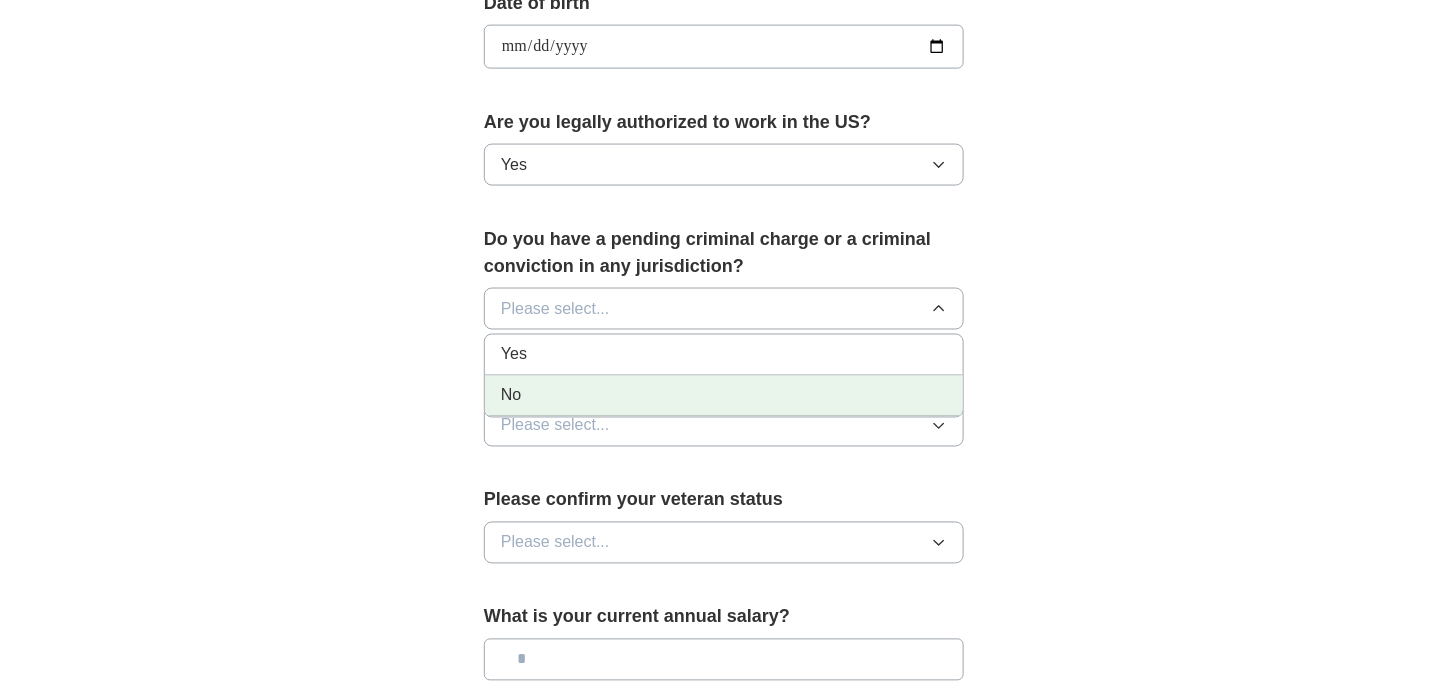 click on "No" at bounding box center [724, 396] 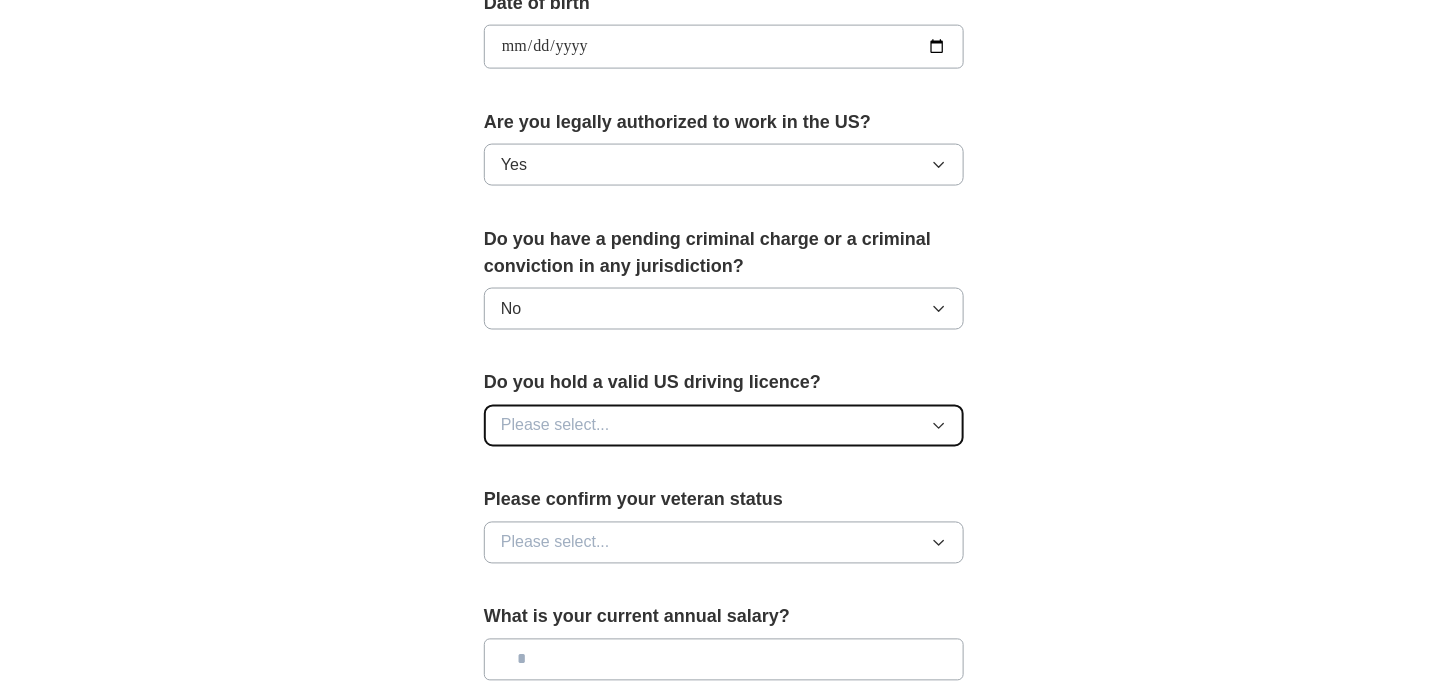 click on "Please select..." at bounding box center (555, 426) 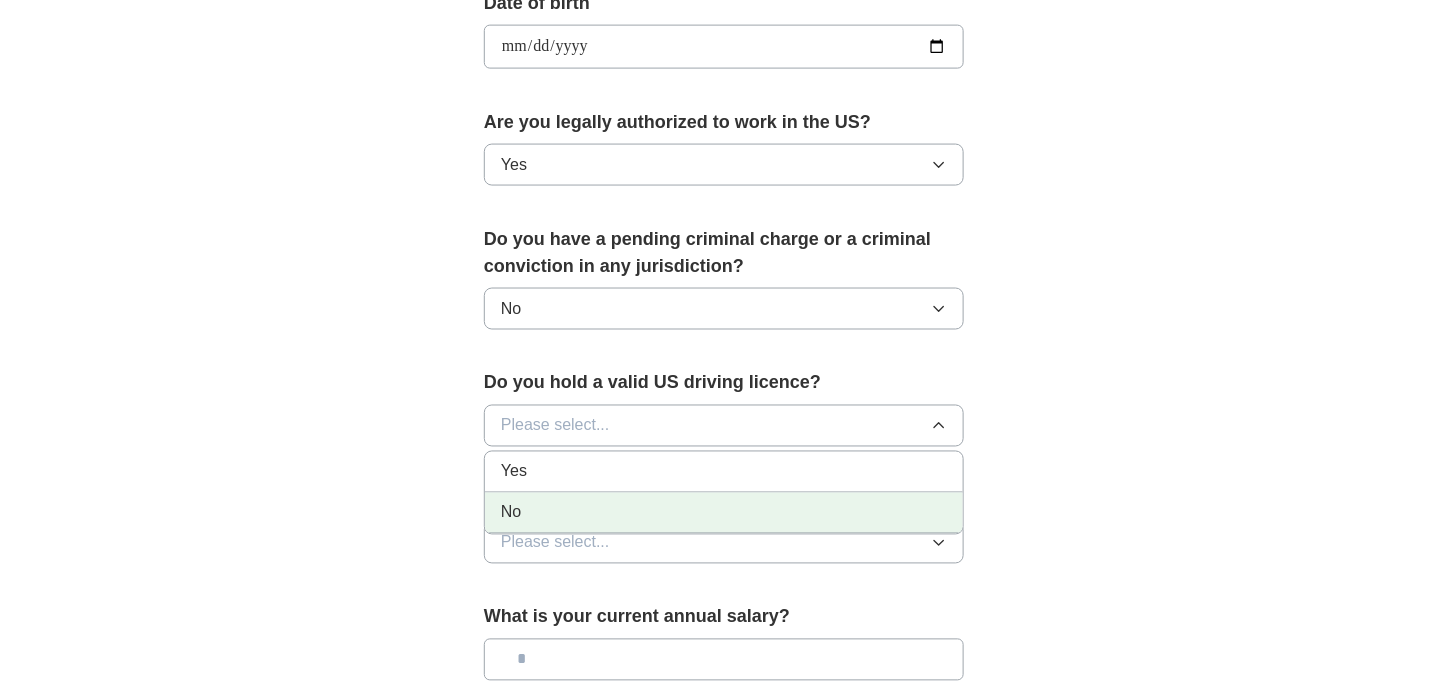 click on "No" at bounding box center (724, 513) 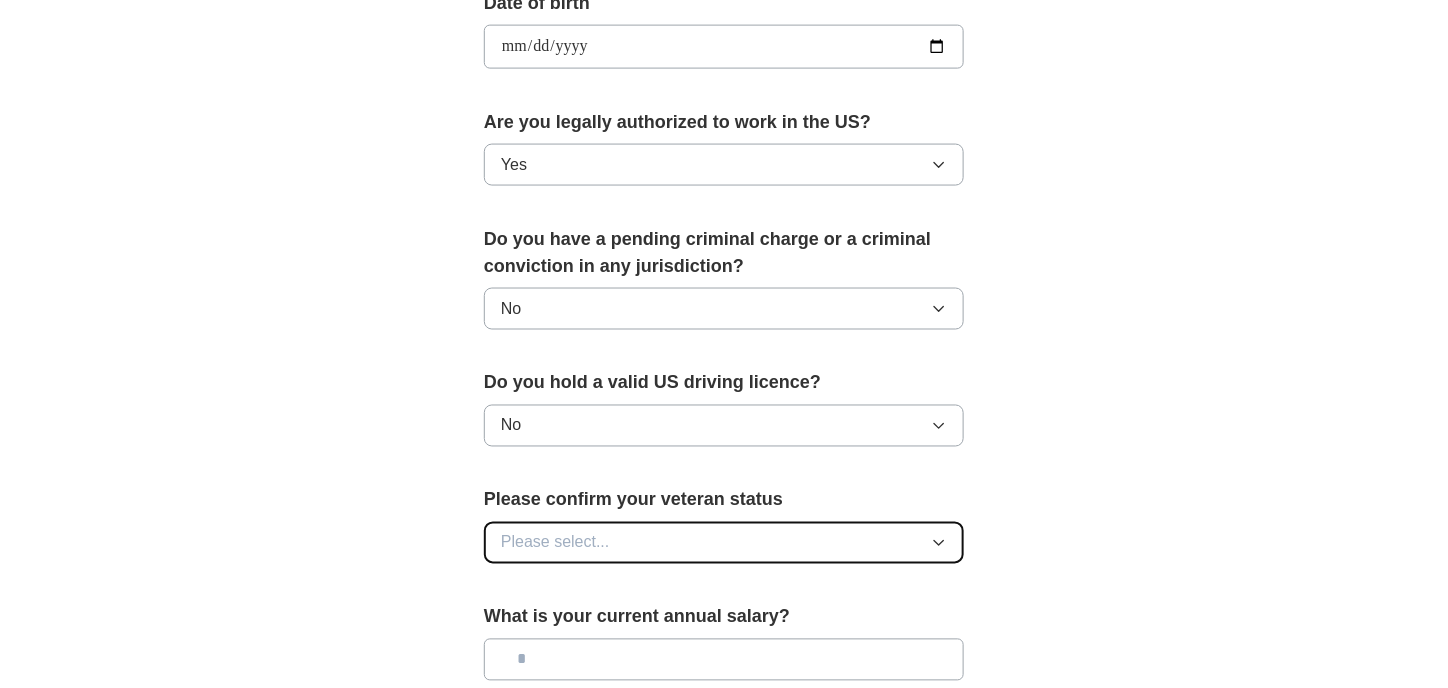 click on "Please select..." at bounding box center [724, 543] 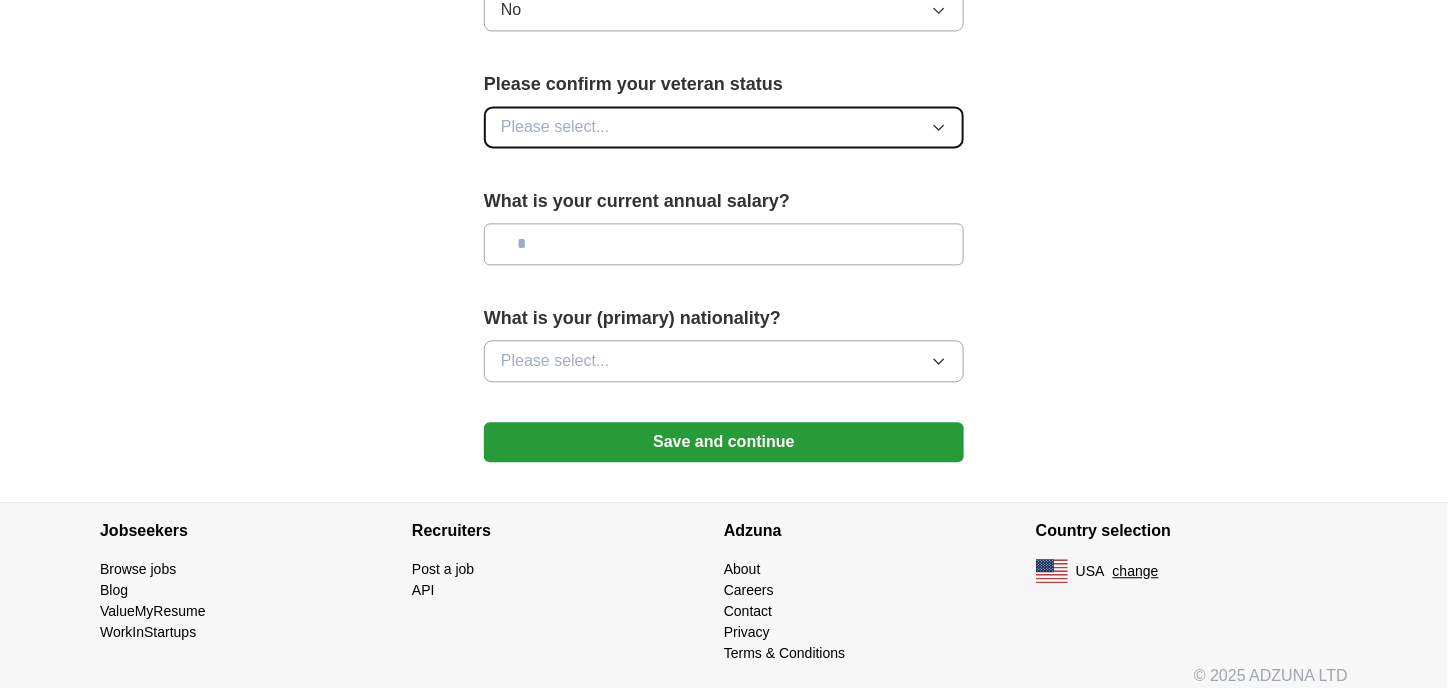 scroll, scrollTop: 1350, scrollLeft: 0, axis: vertical 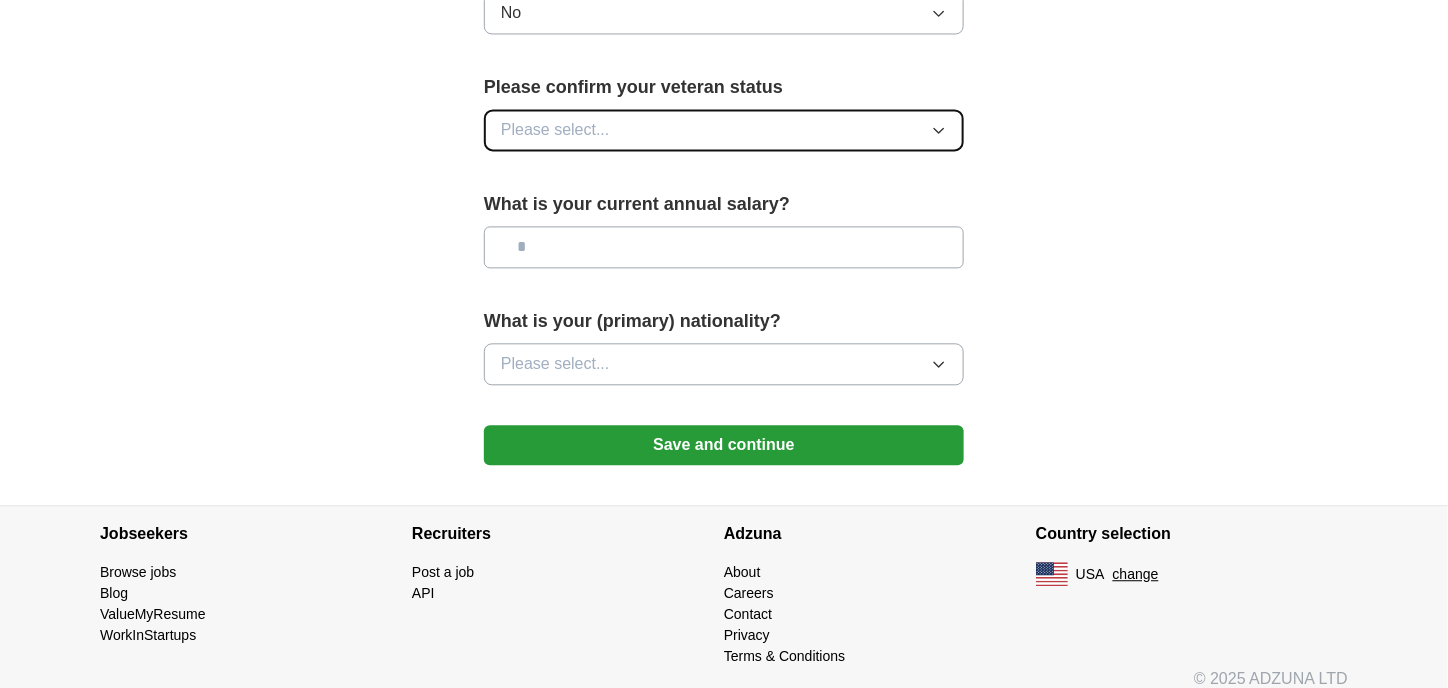 click on "Please select..." at bounding box center (724, 130) 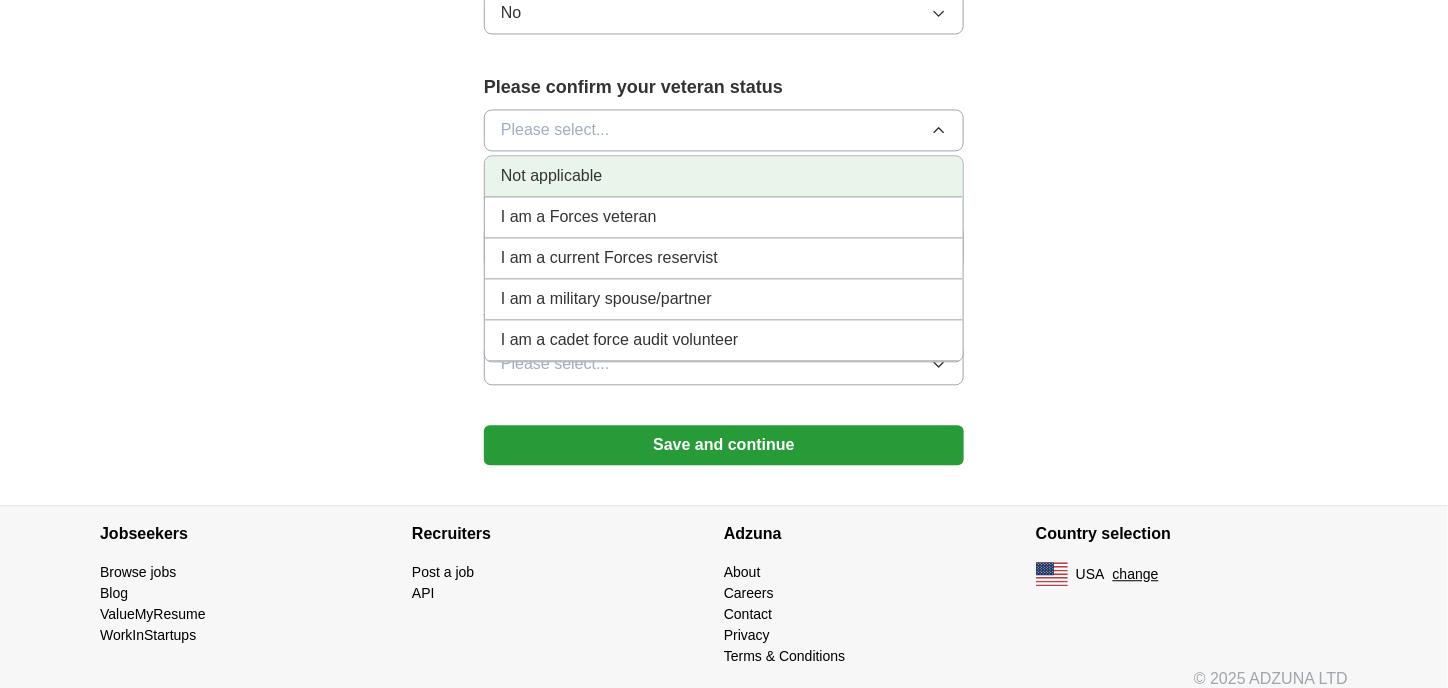 click on "Not applicable" at bounding box center (551, 176) 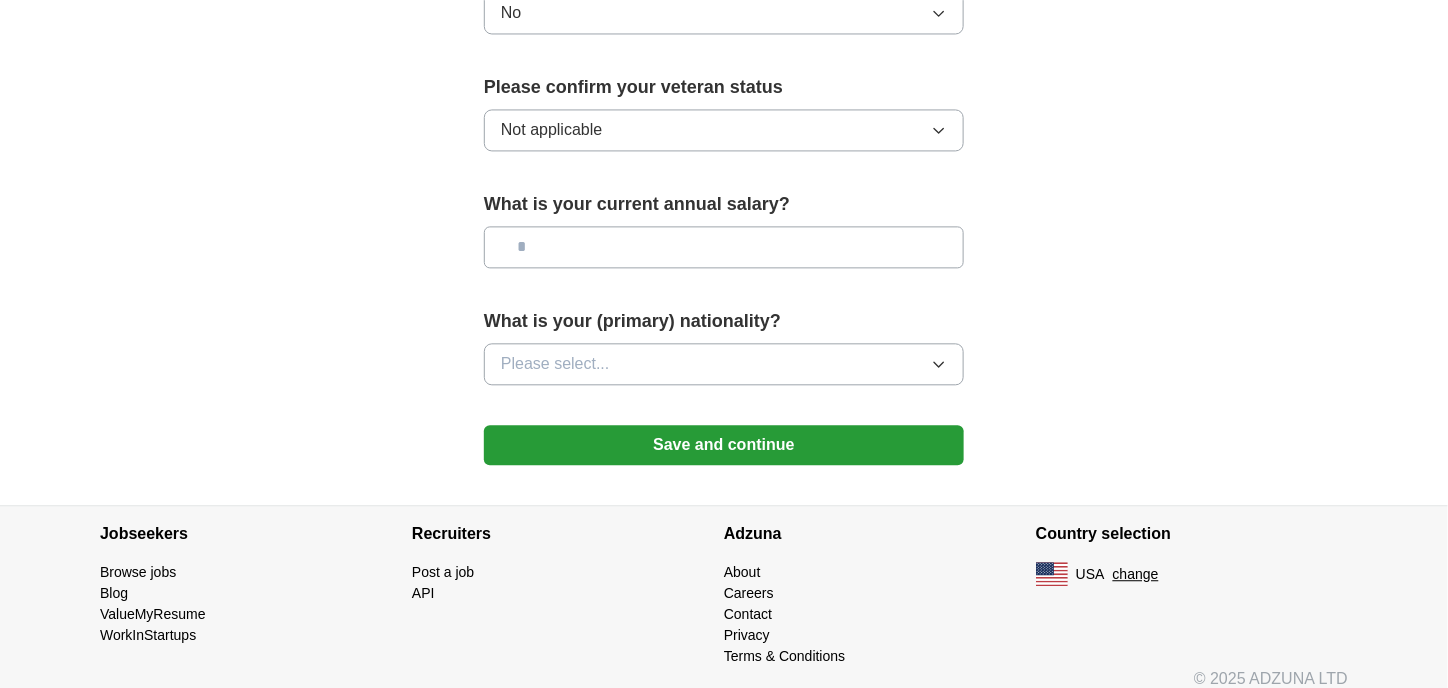 click at bounding box center [724, 247] 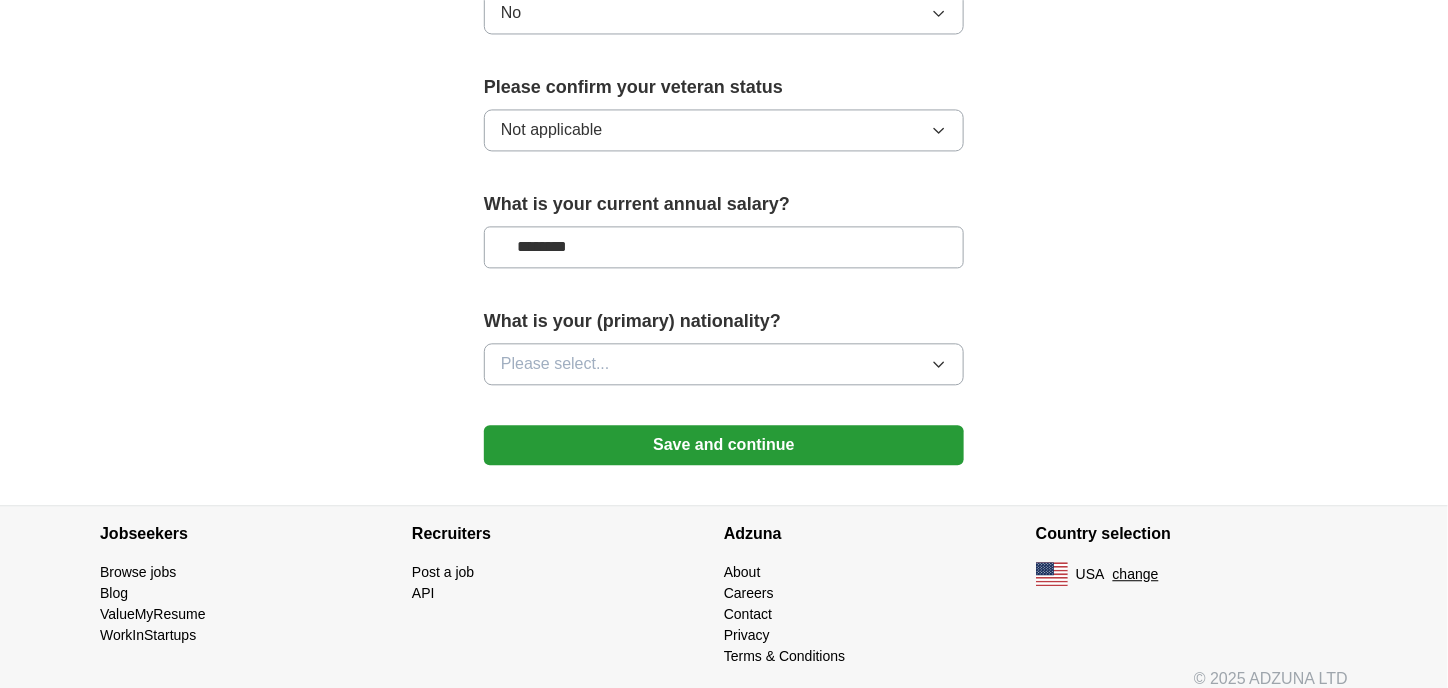 type on "********" 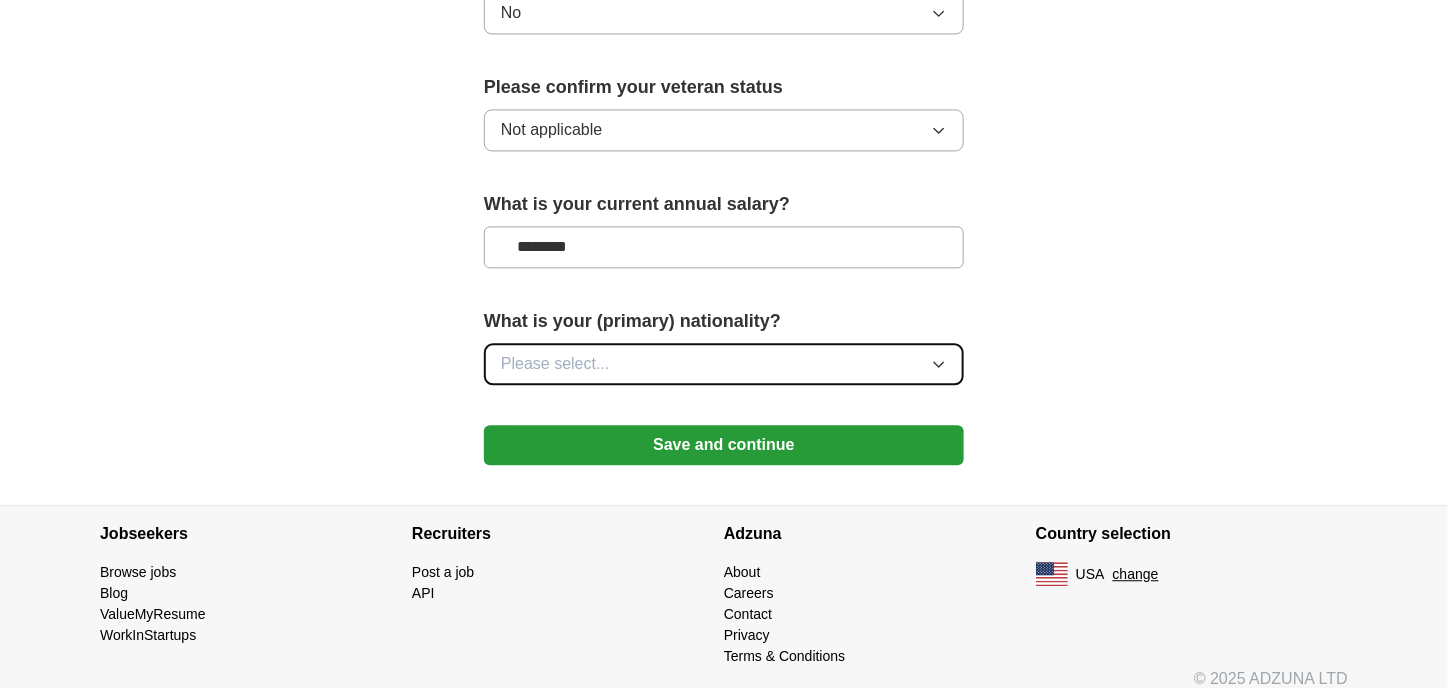 click on "Please select..." at bounding box center [724, 364] 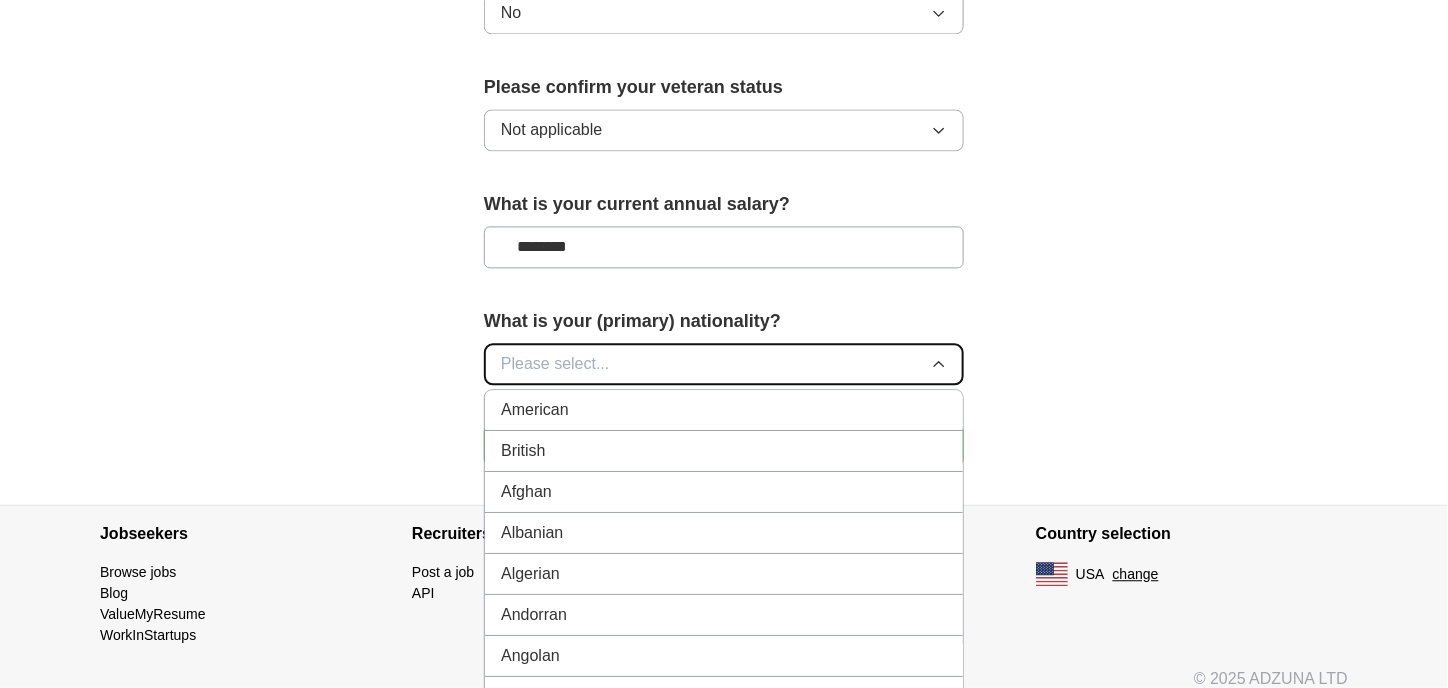 type 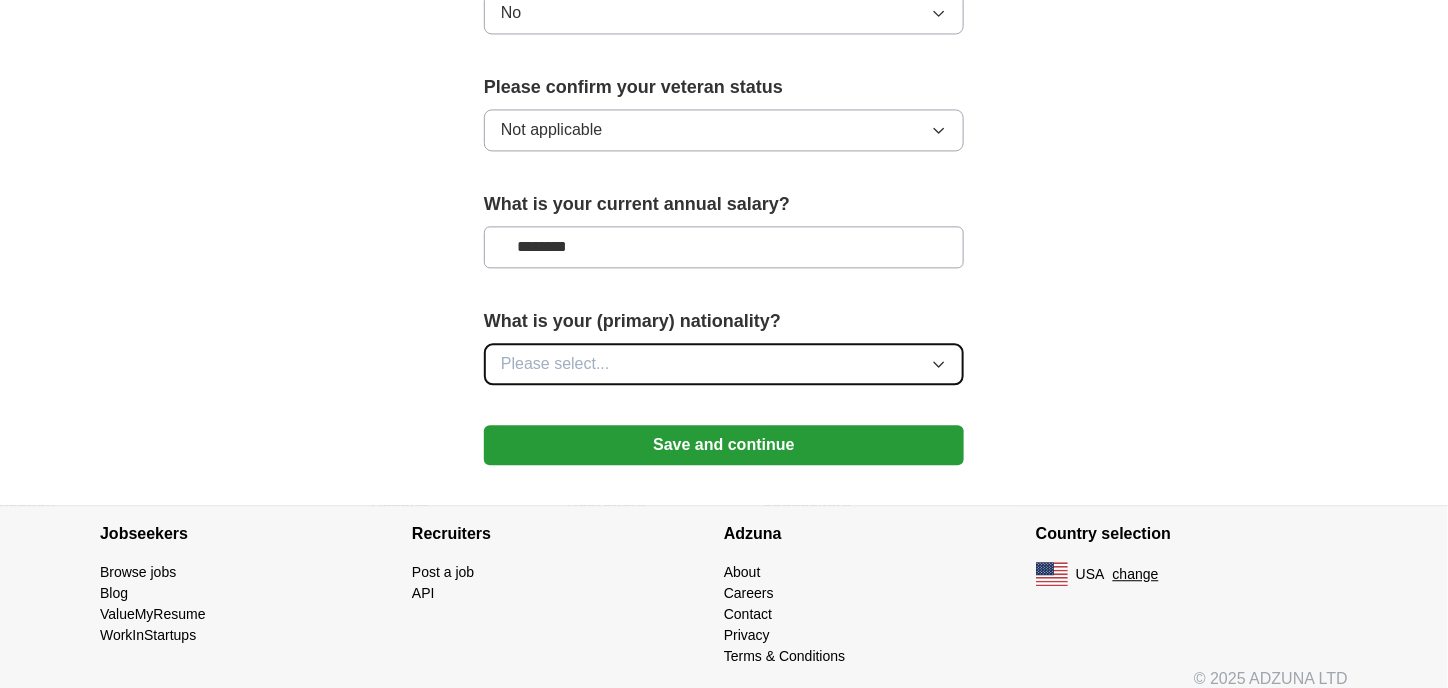click on "Please select..." at bounding box center [555, 364] 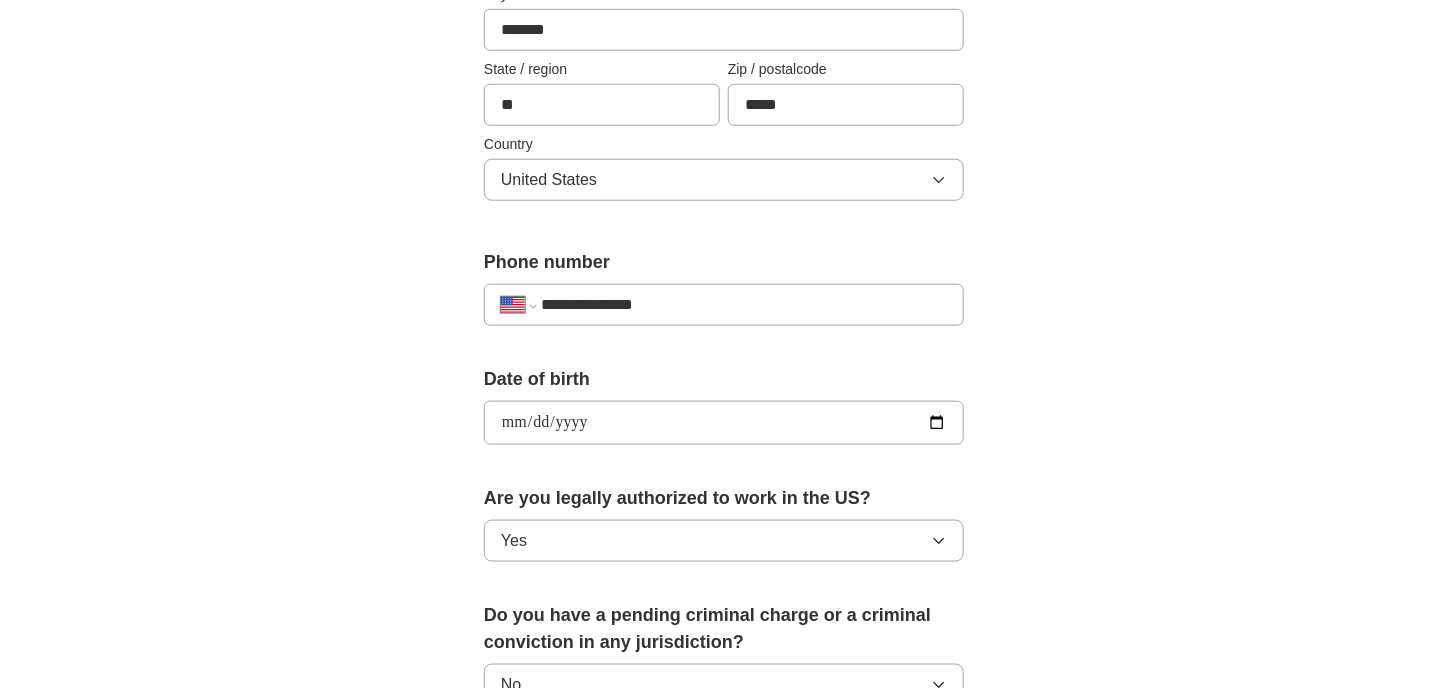 scroll, scrollTop: 770, scrollLeft: 0, axis: vertical 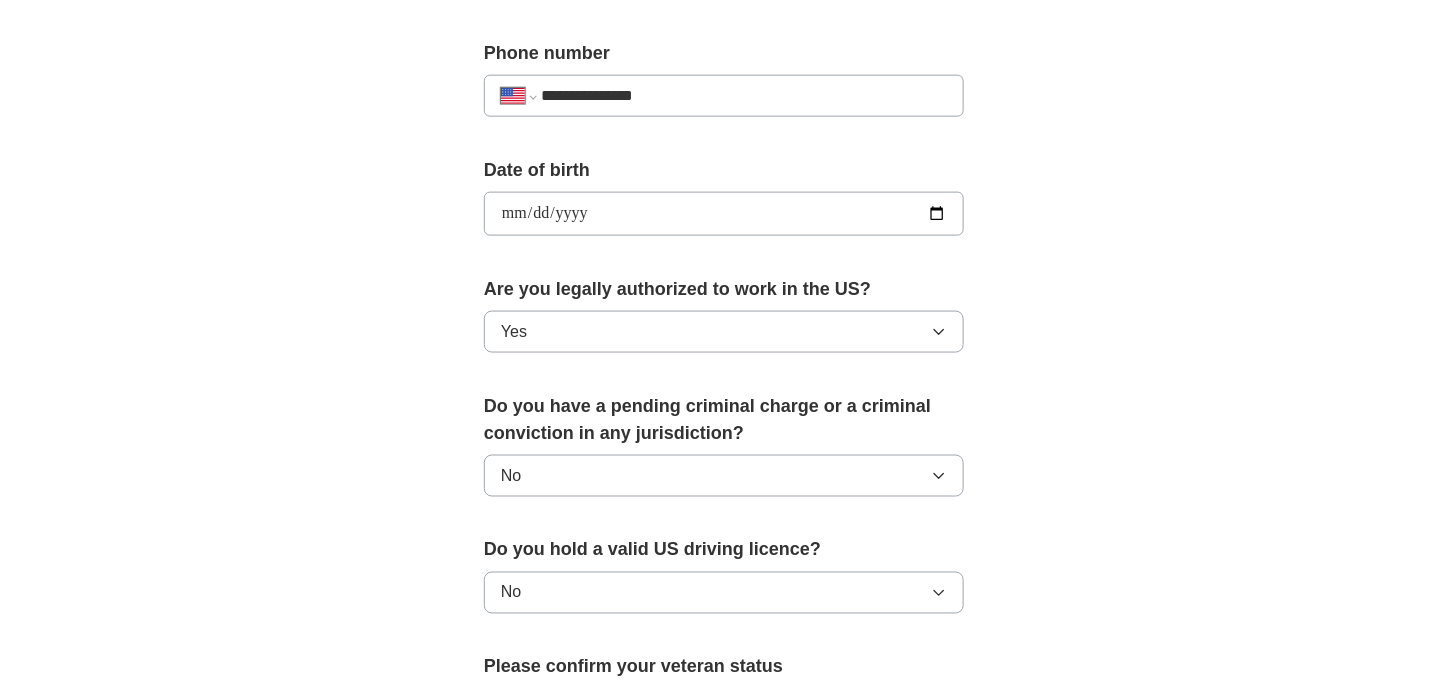 click on "**********" at bounding box center [724, 214] 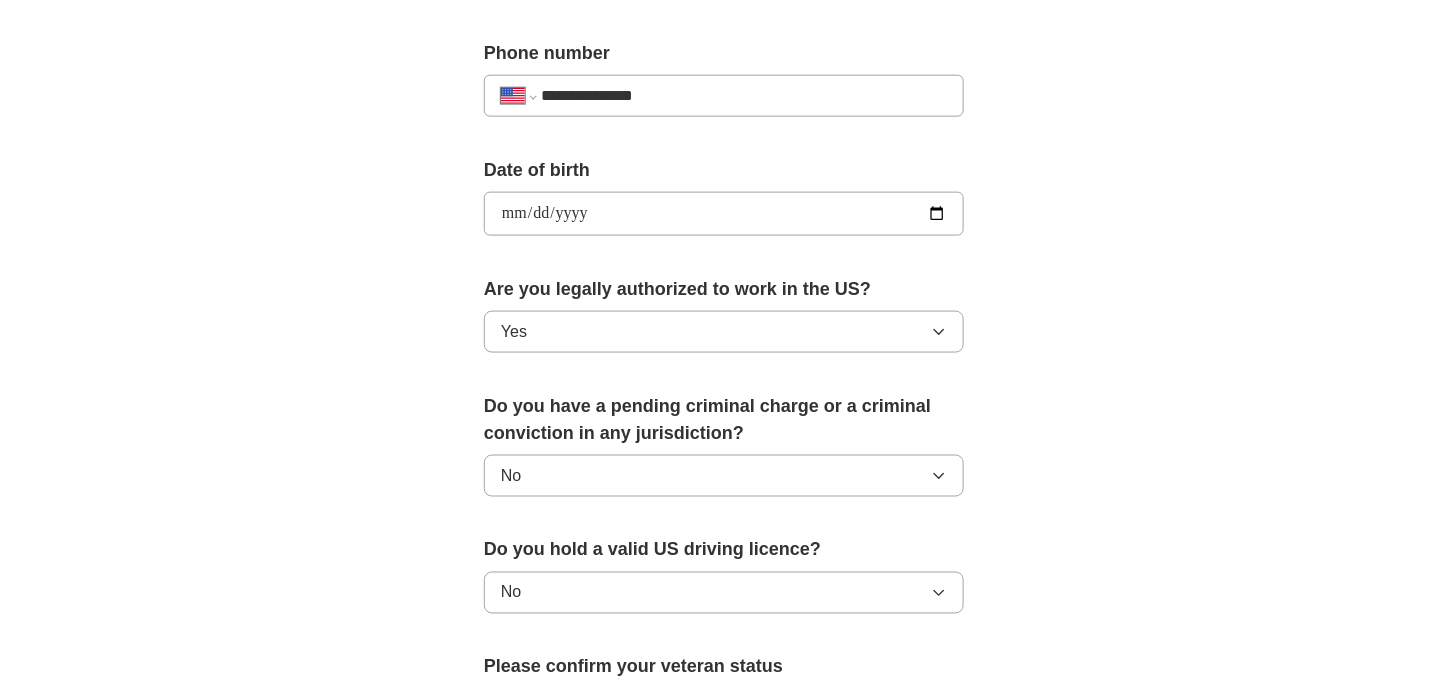 click on "**********" at bounding box center (724, 214) 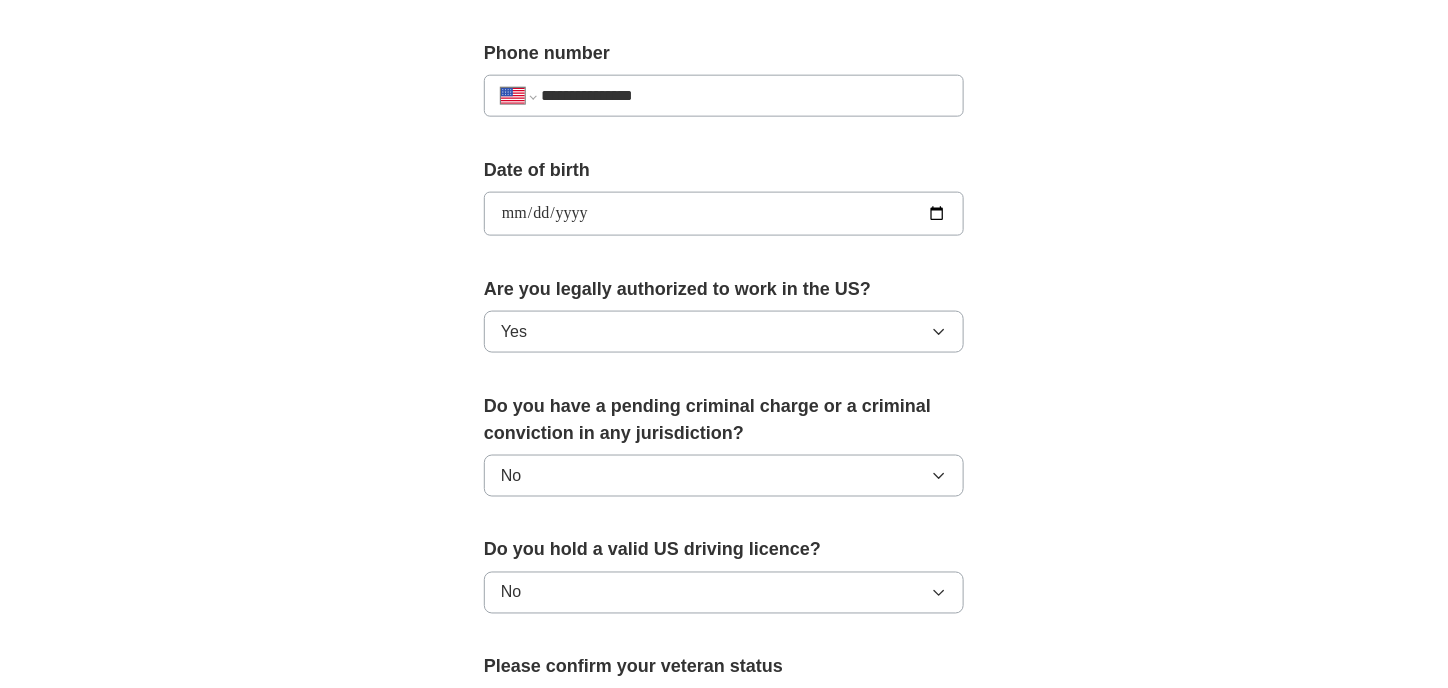 click on "**********" at bounding box center [724, 214] 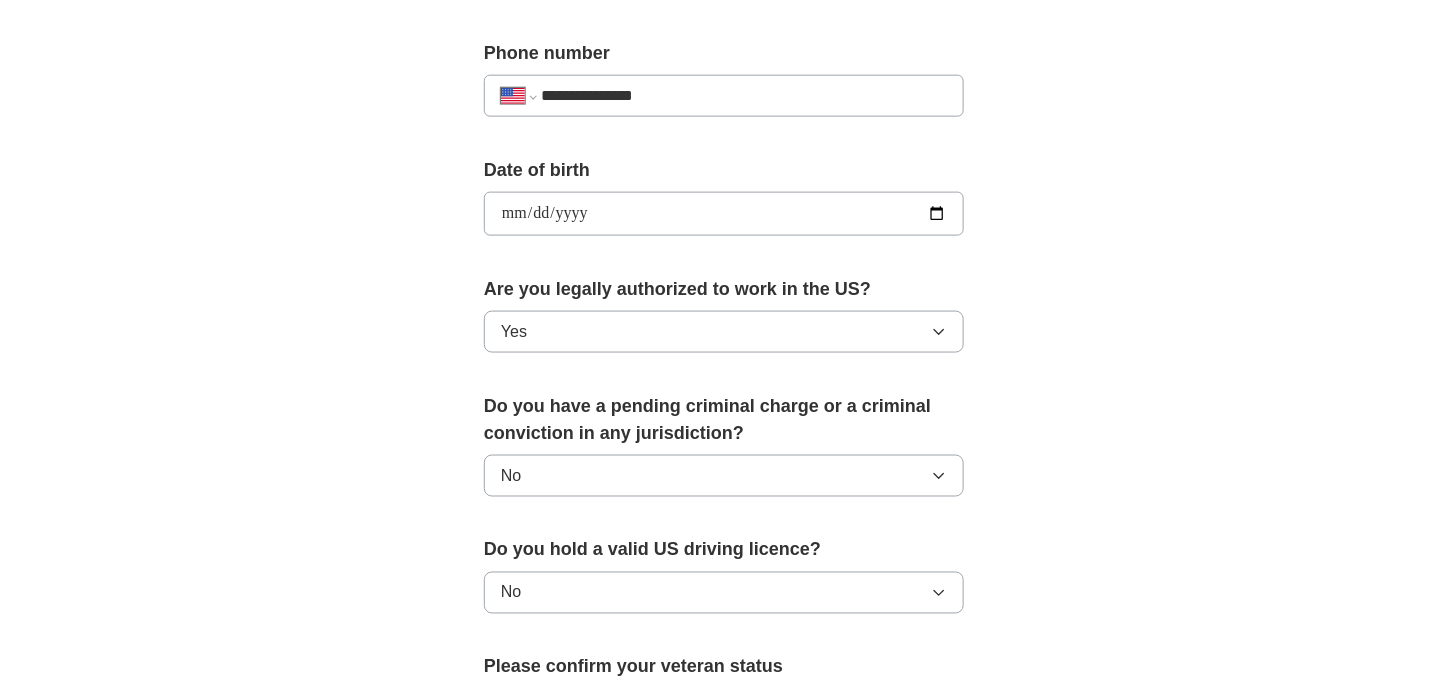 type 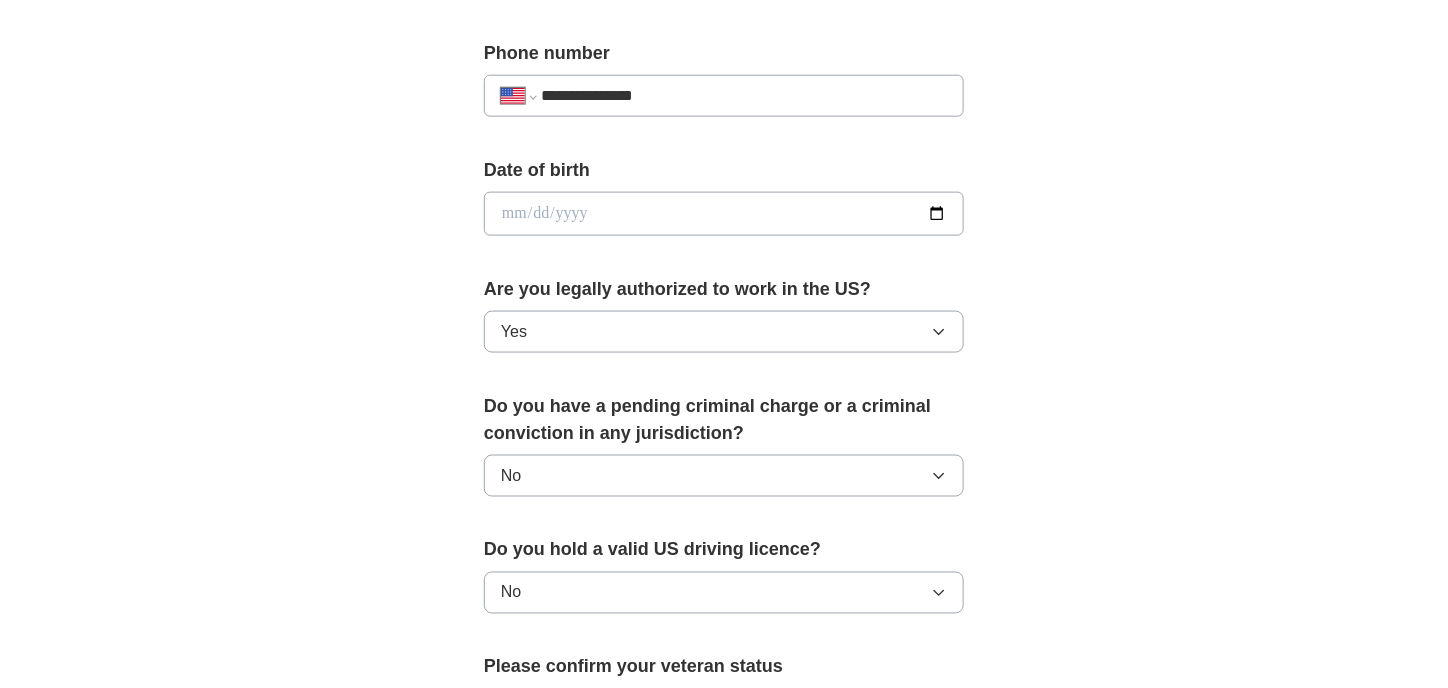 click at bounding box center [724, 214] 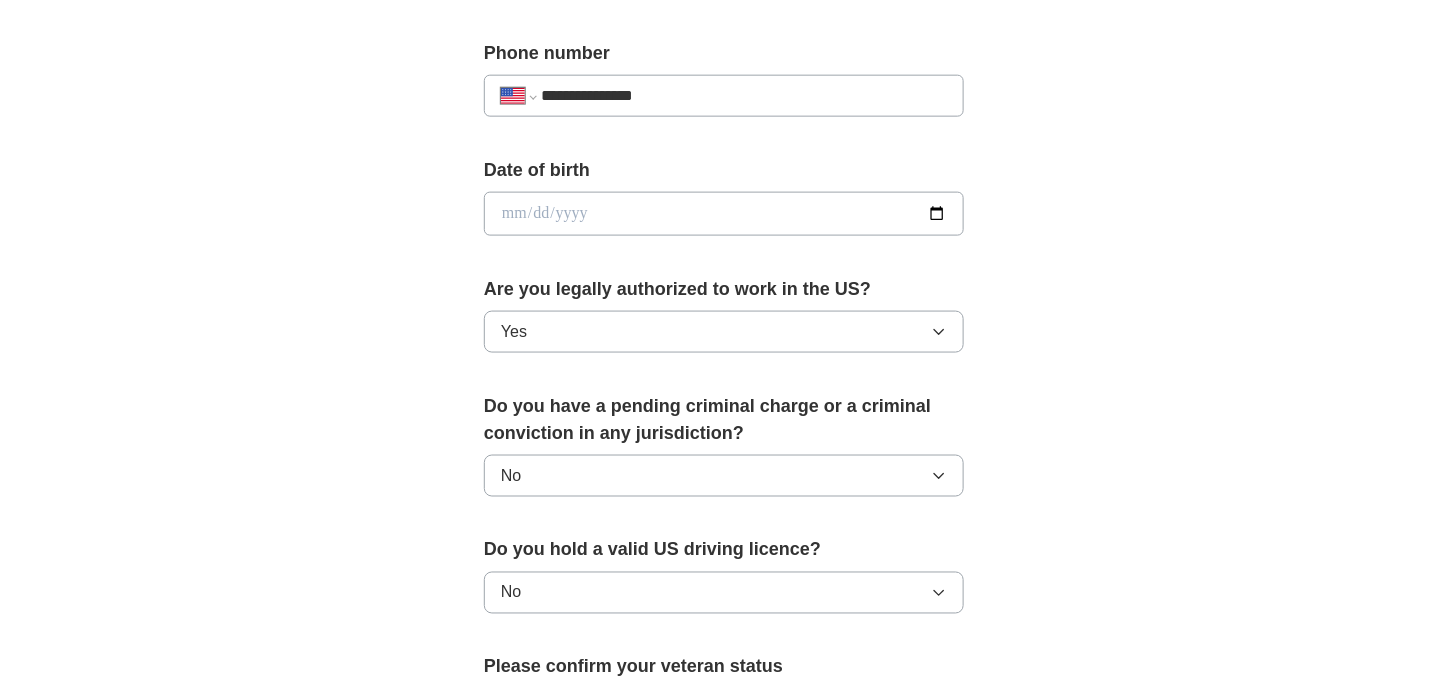 click at bounding box center (724, 214) 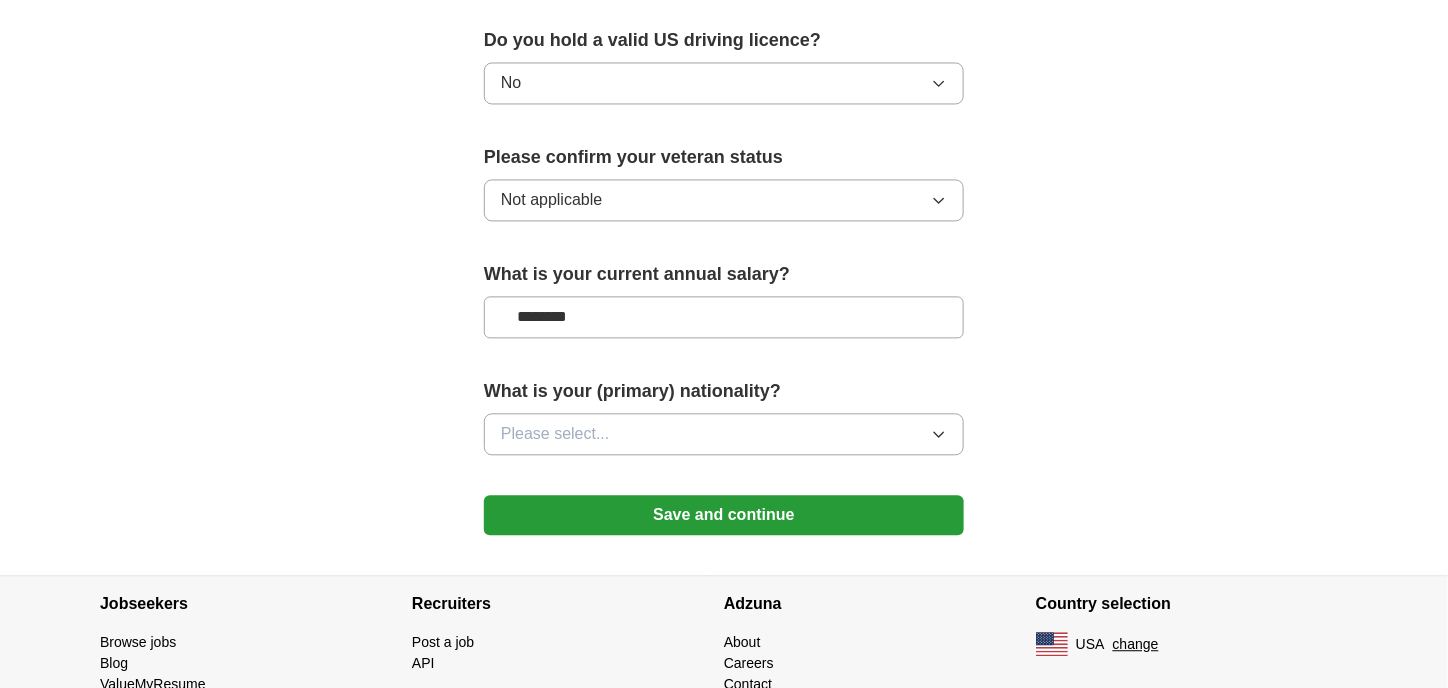 scroll, scrollTop: 1357, scrollLeft: 0, axis: vertical 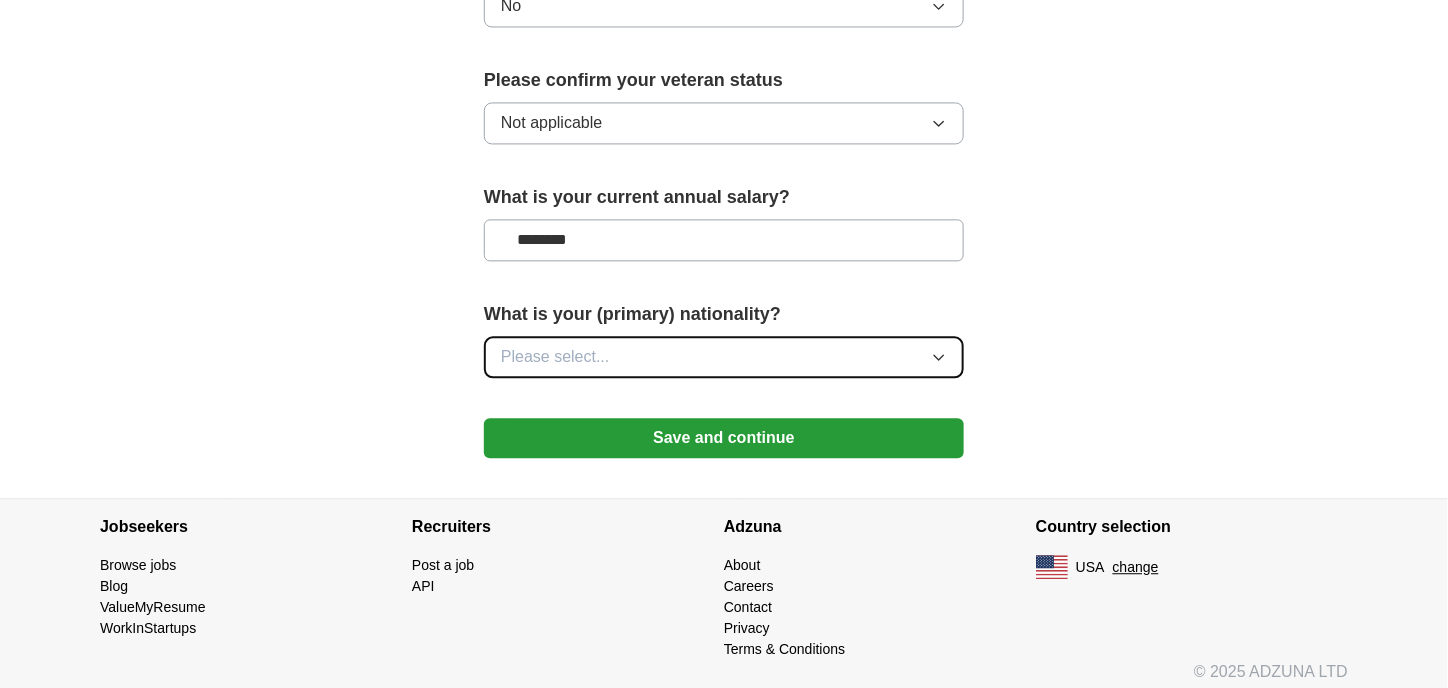 click on "Please select..." at bounding box center (555, 357) 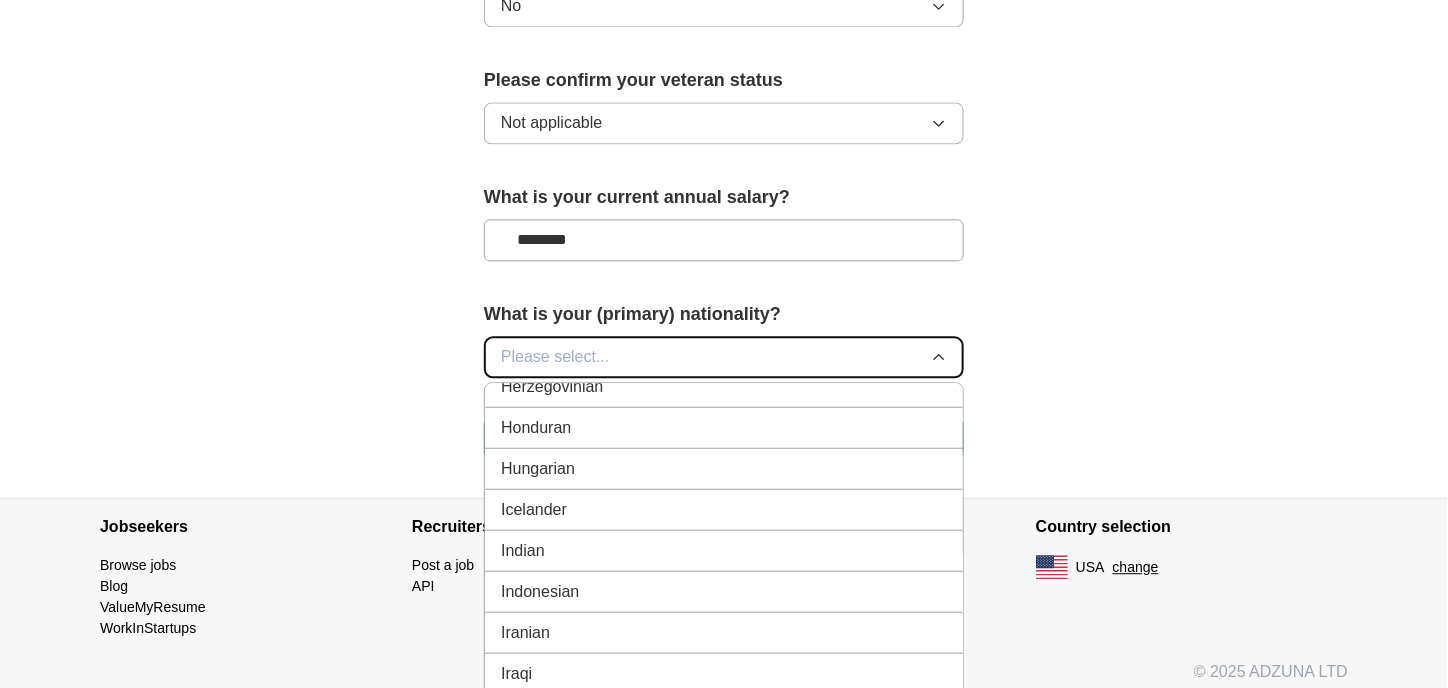 scroll, scrollTop: 3130, scrollLeft: 0, axis: vertical 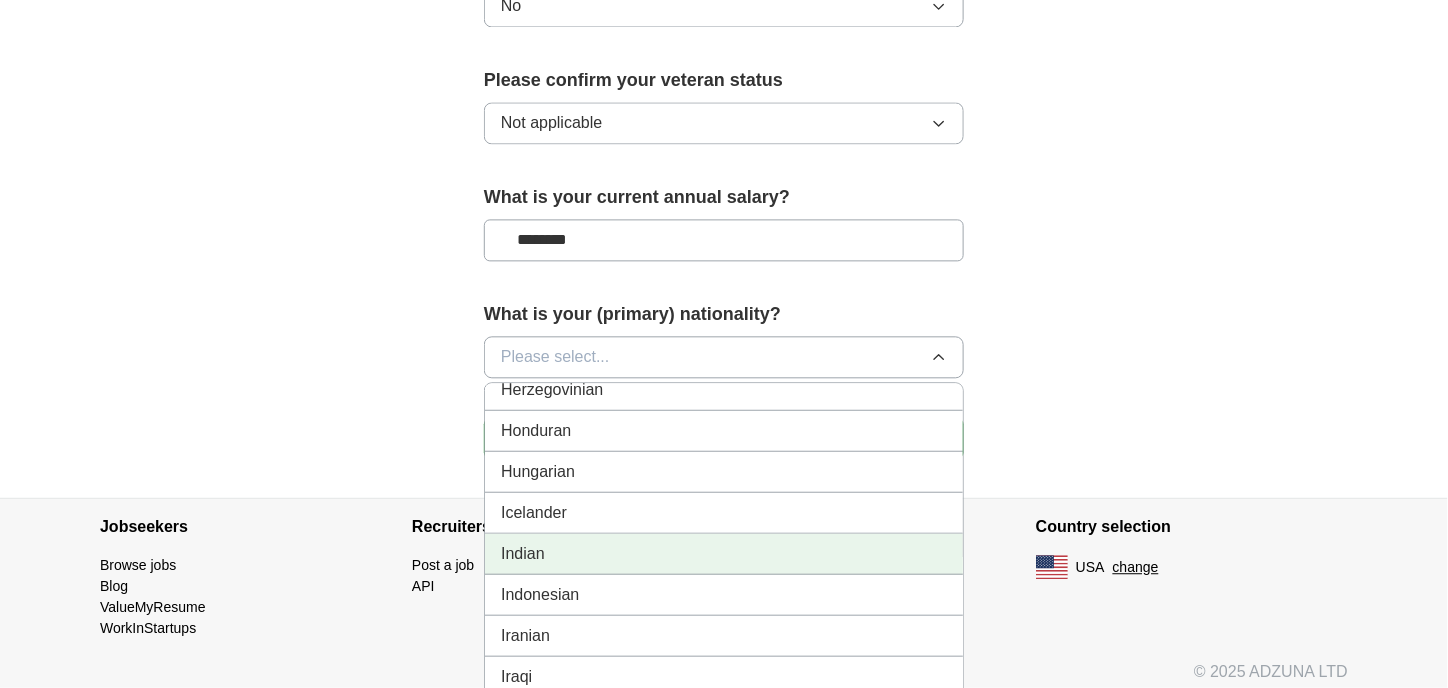 click on "Indian" at bounding box center (724, 553) 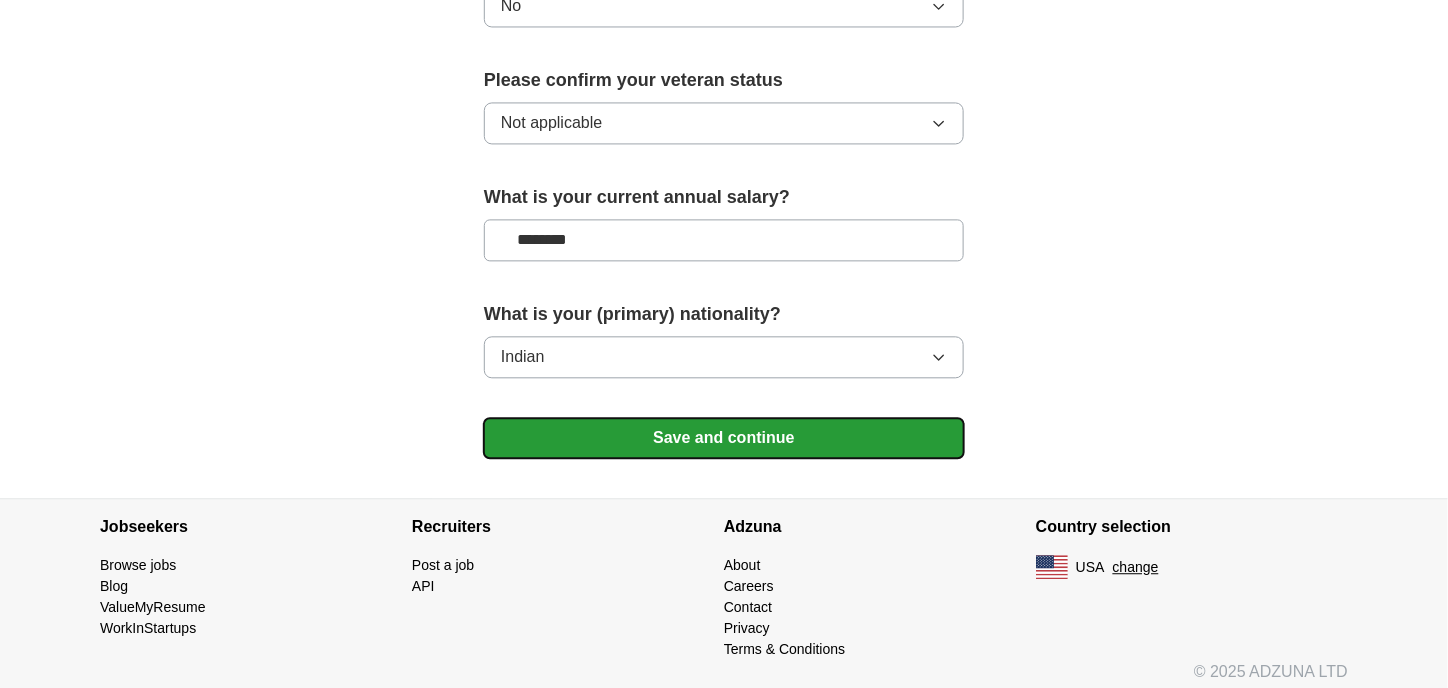 click on "Save and continue" at bounding box center [724, 438] 